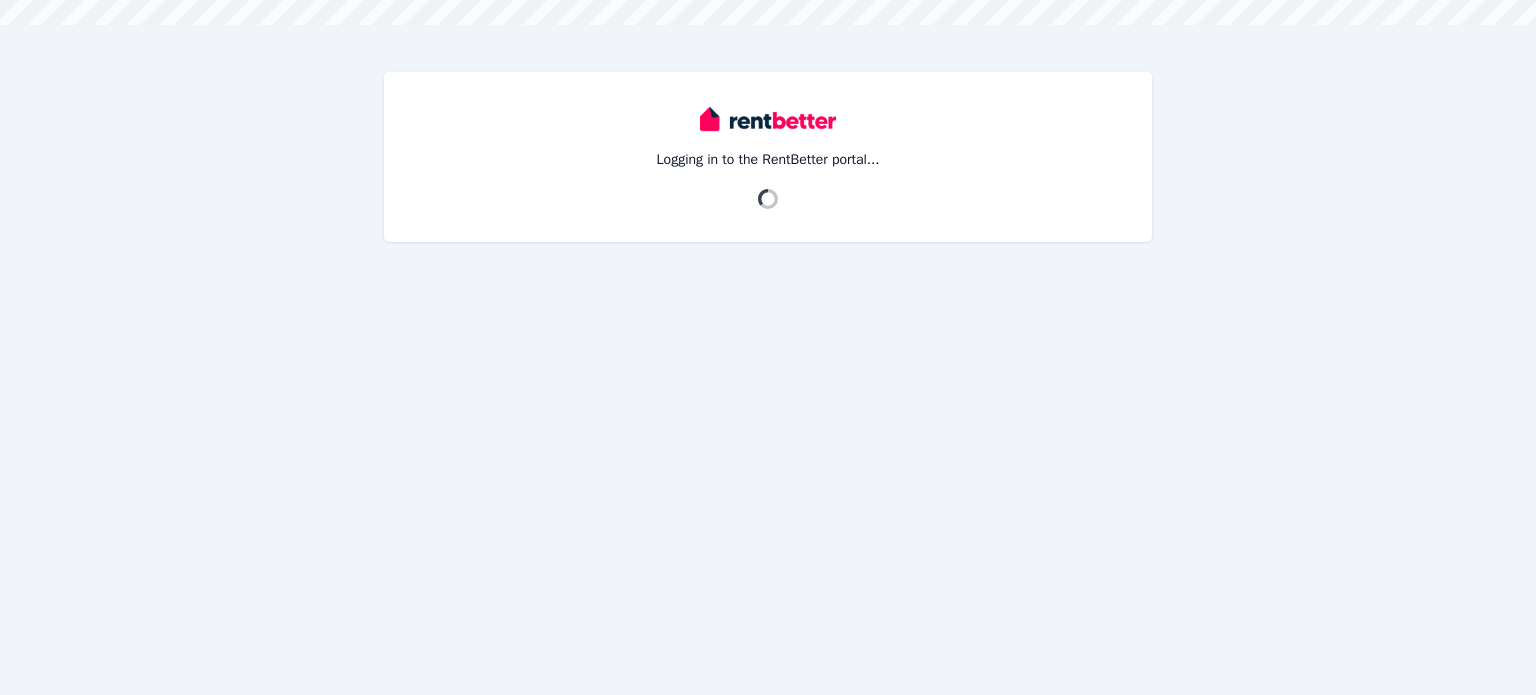 scroll, scrollTop: 0, scrollLeft: 0, axis: both 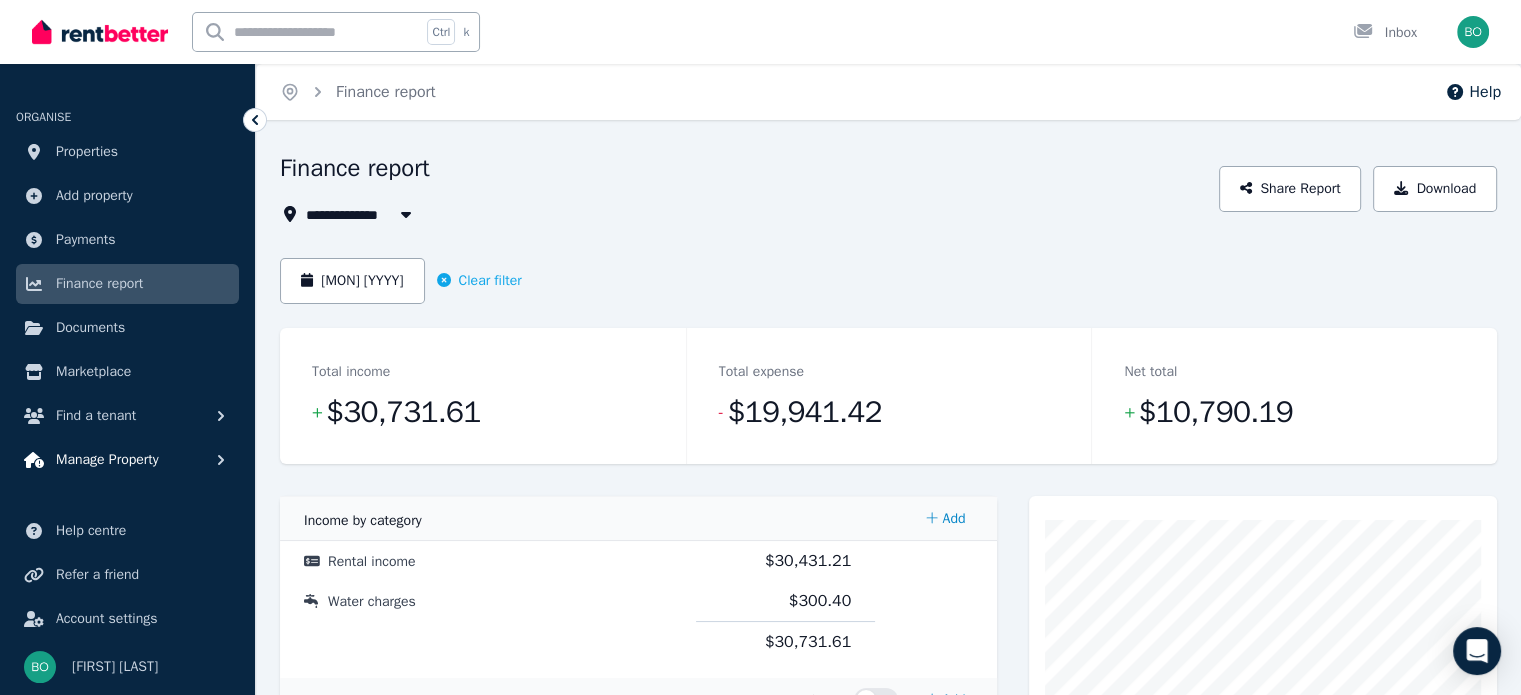 click on "Manage Property" at bounding box center [107, 460] 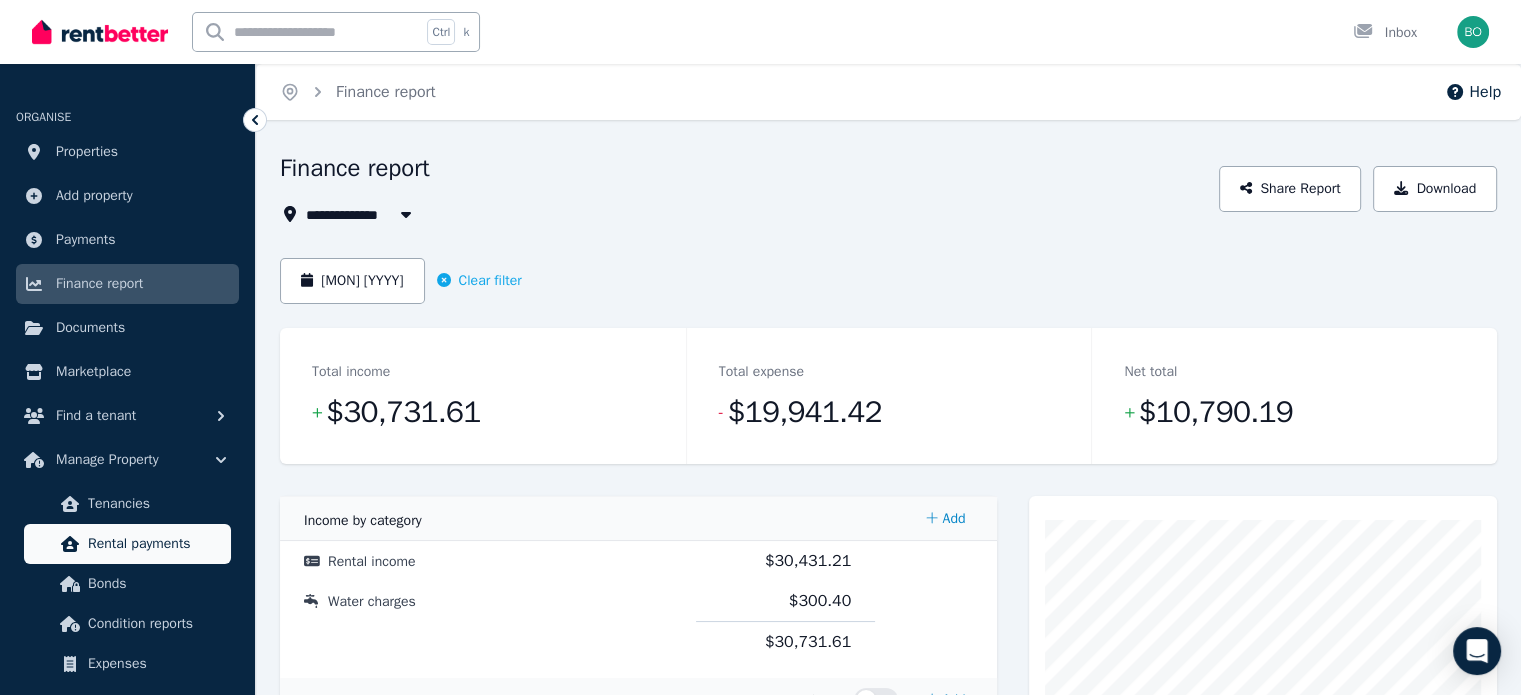 click on "Rental payments" at bounding box center [155, 544] 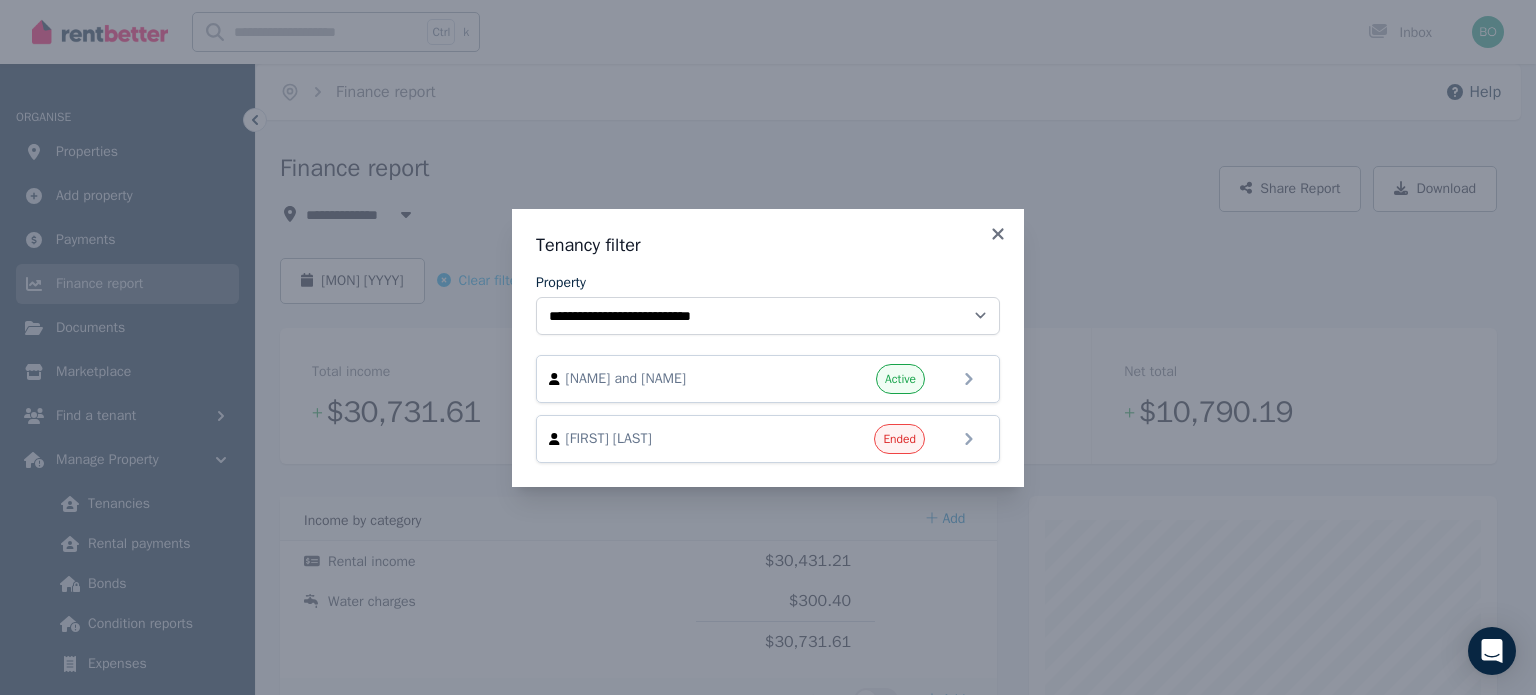click on "**********" at bounding box center (768, 348) 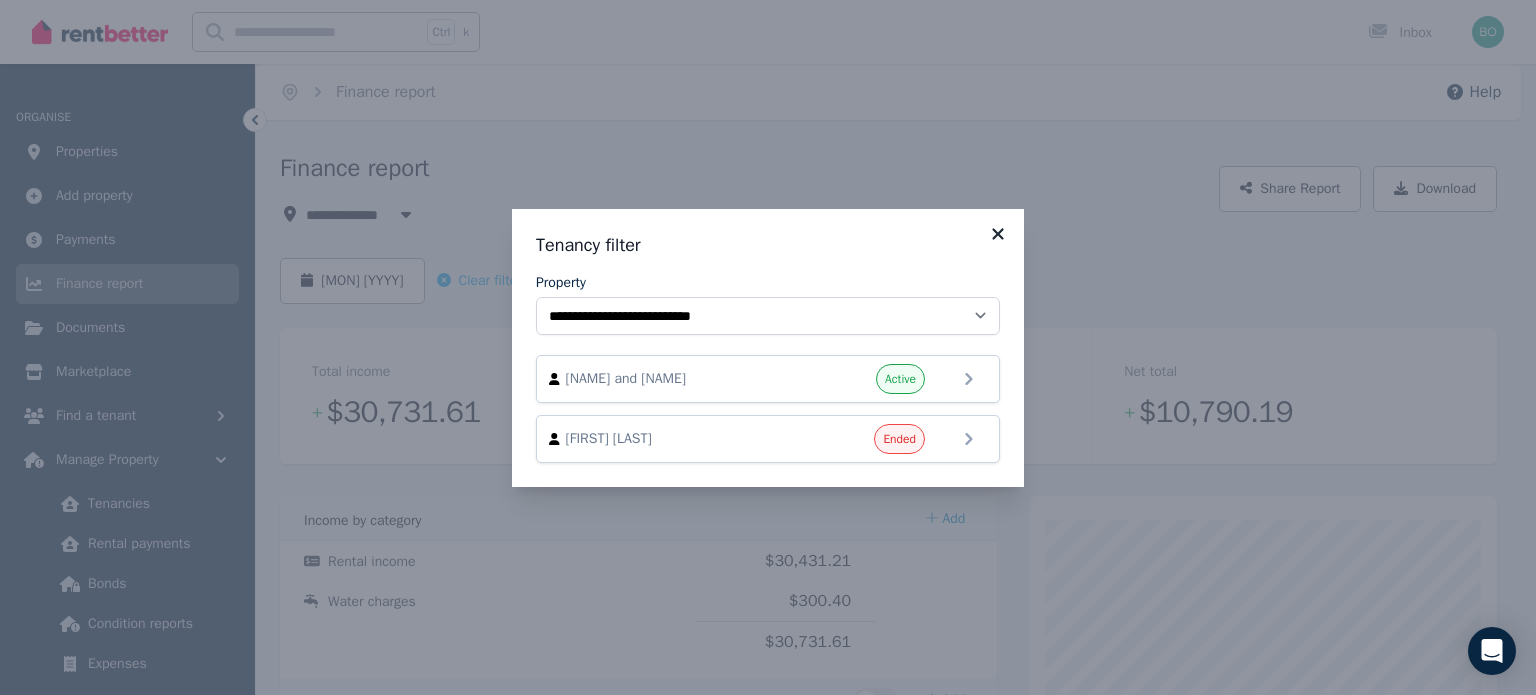 click 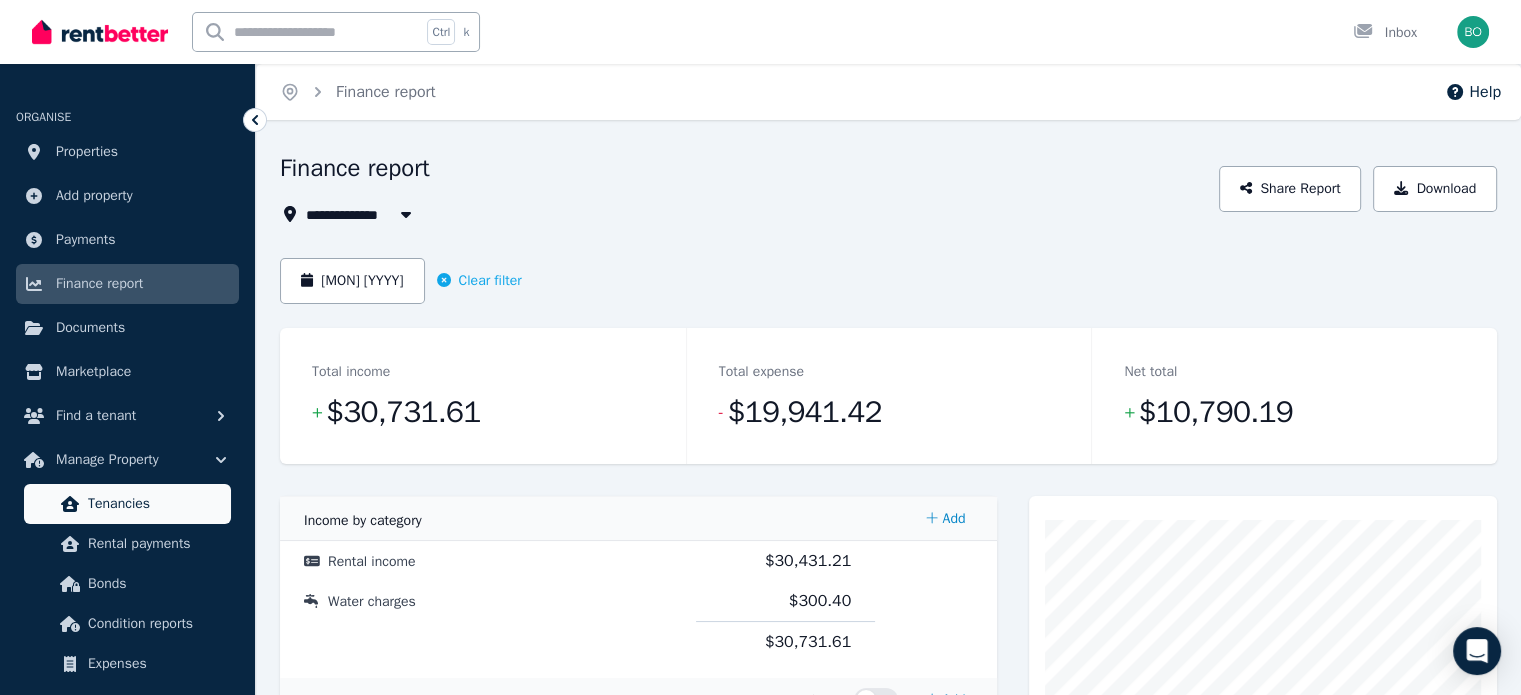 click on "Tenancies" at bounding box center (155, 504) 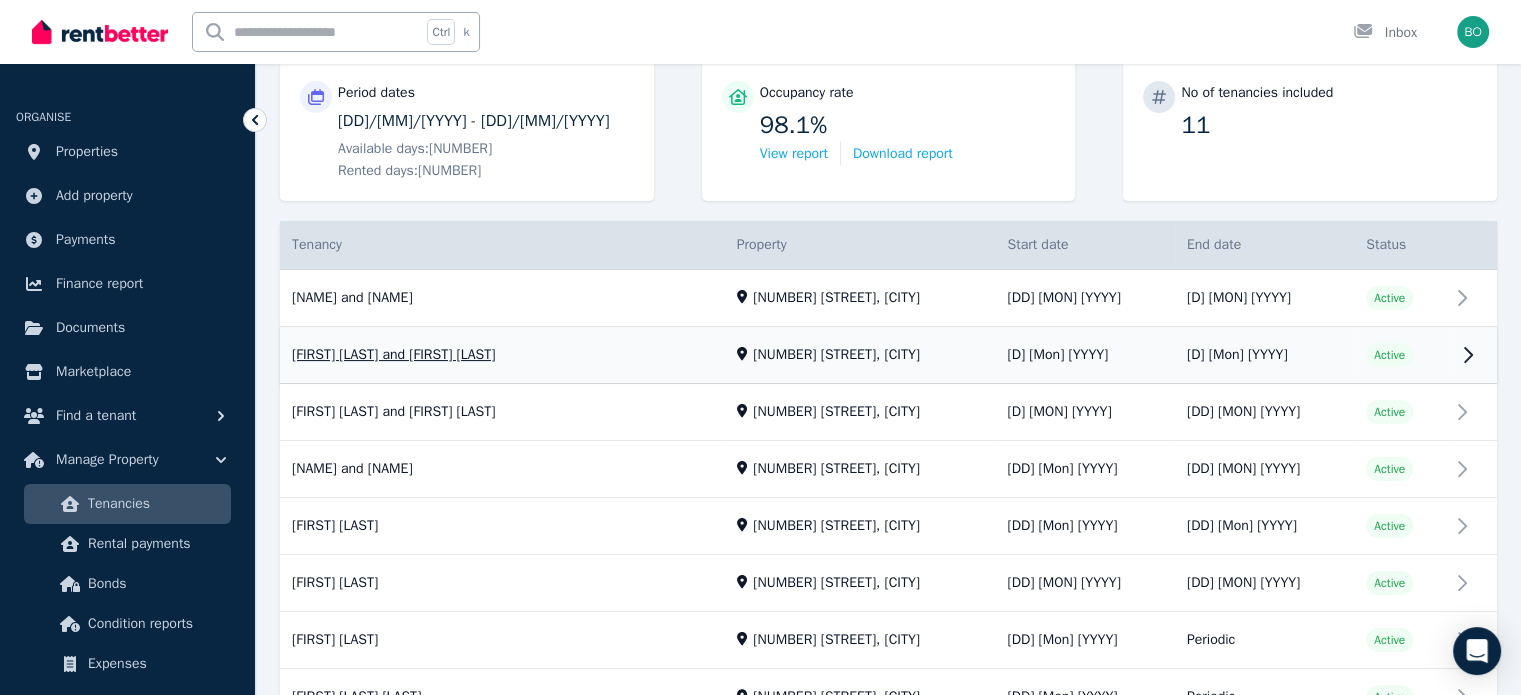 scroll, scrollTop: 300, scrollLeft: 0, axis: vertical 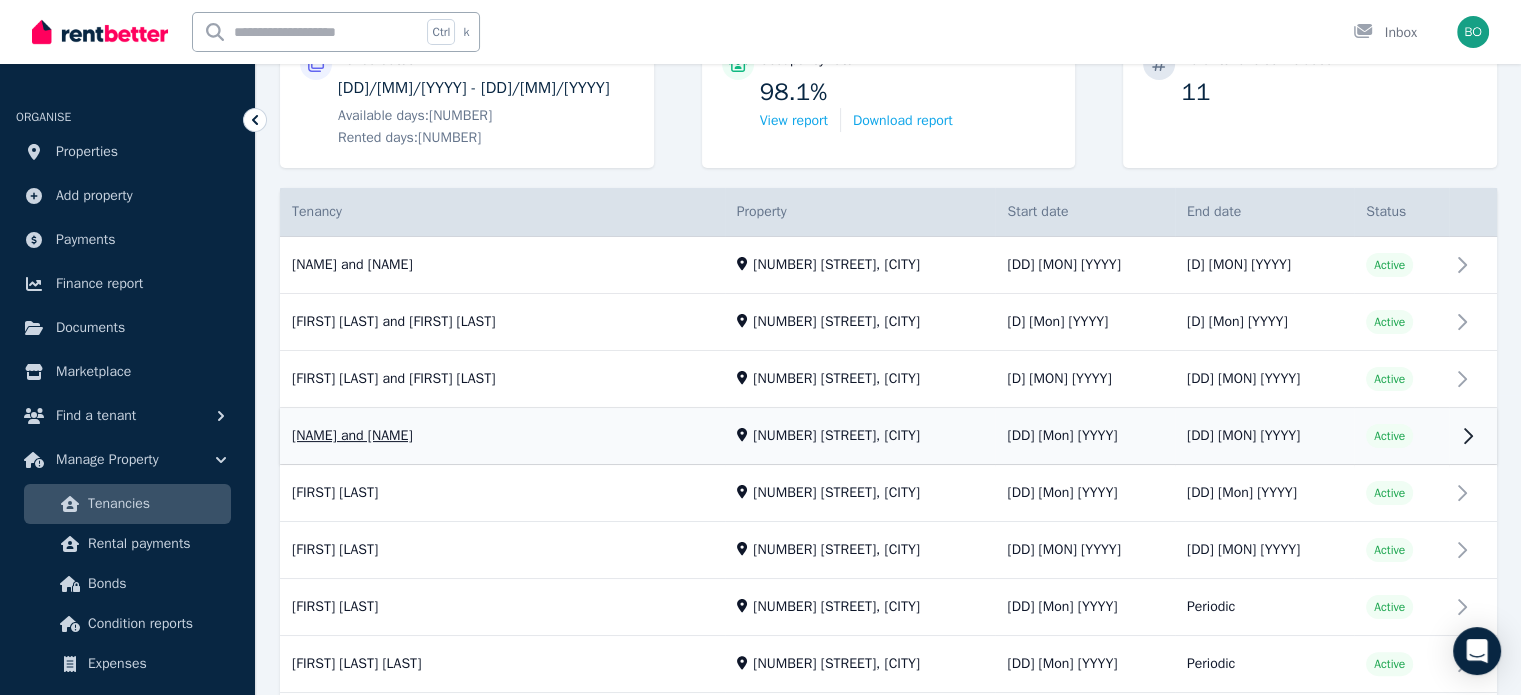 click on "View property details" at bounding box center (888, 437) 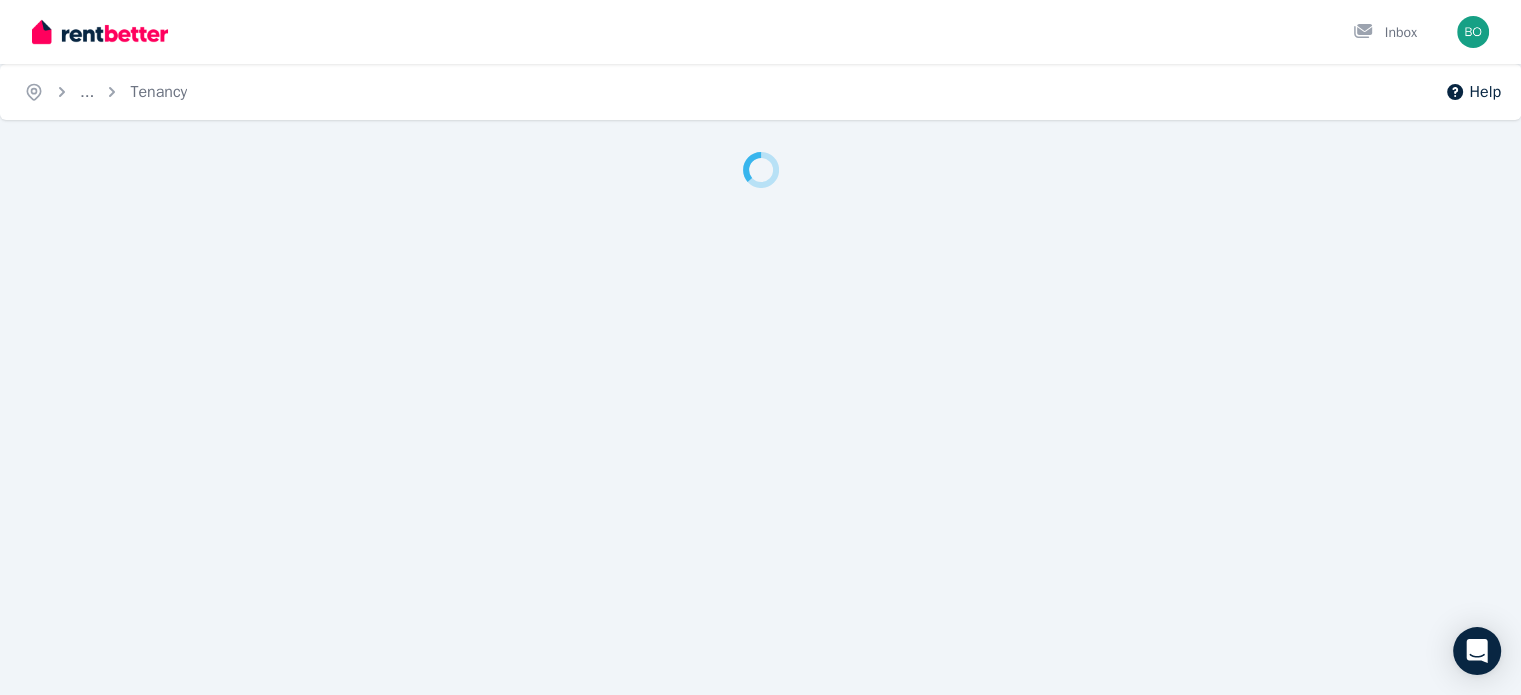 scroll, scrollTop: 0, scrollLeft: 0, axis: both 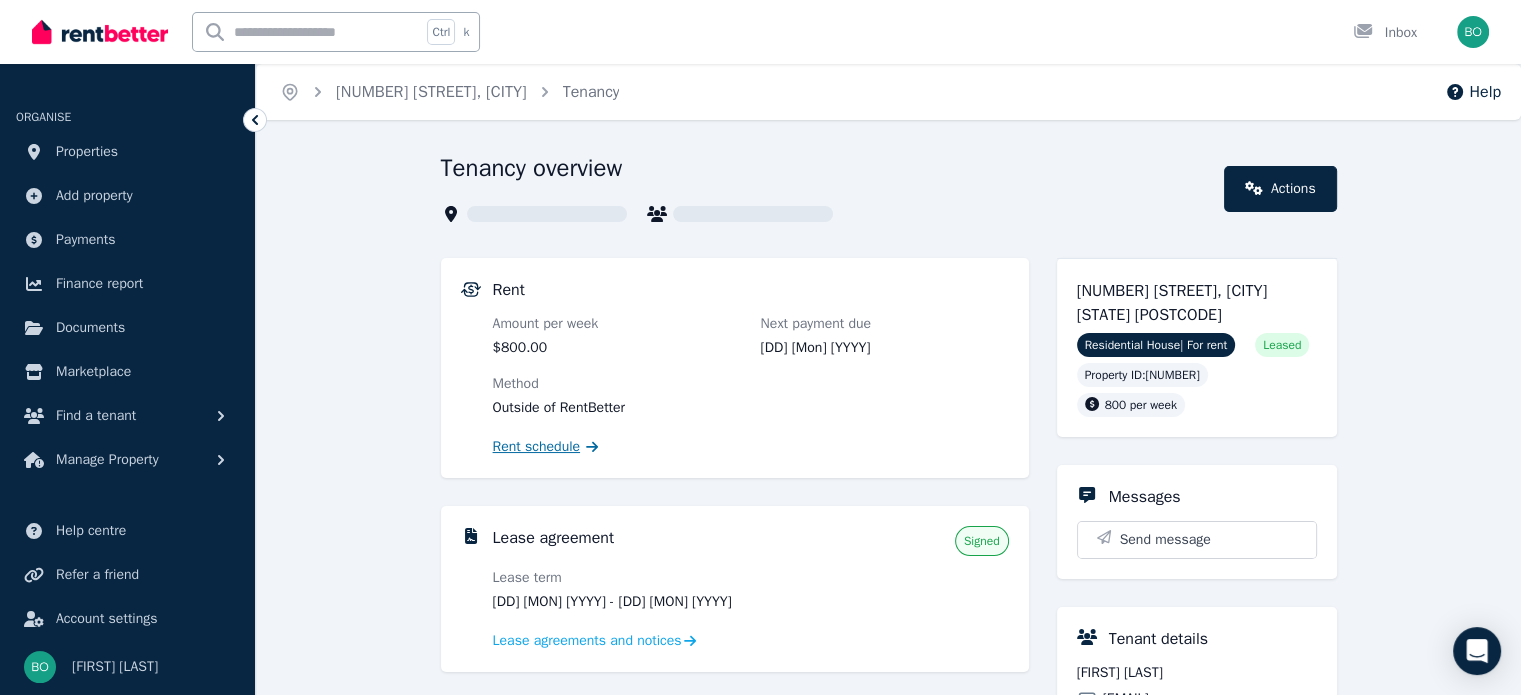 click on "Rent schedule" at bounding box center (537, 447) 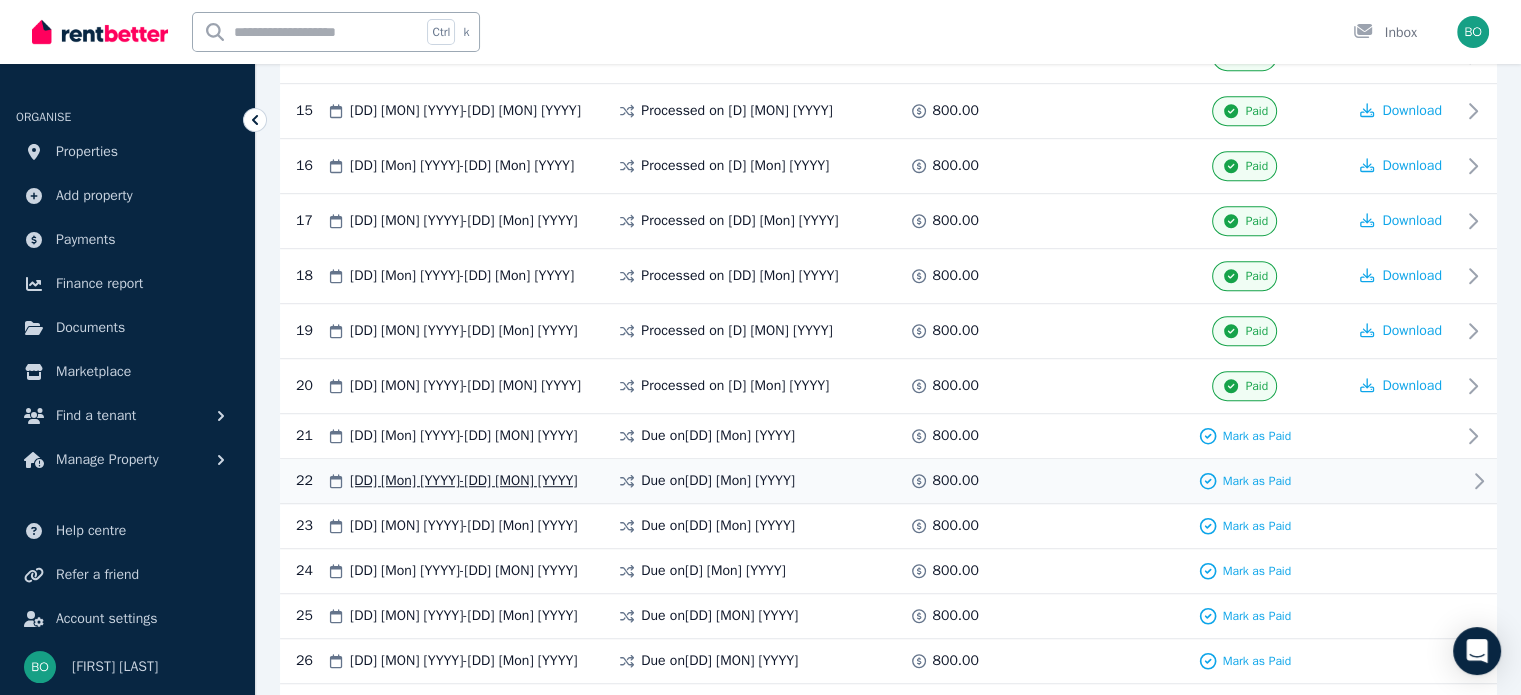 scroll, scrollTop: 1400, scrollLeft: 0, axis: vertical 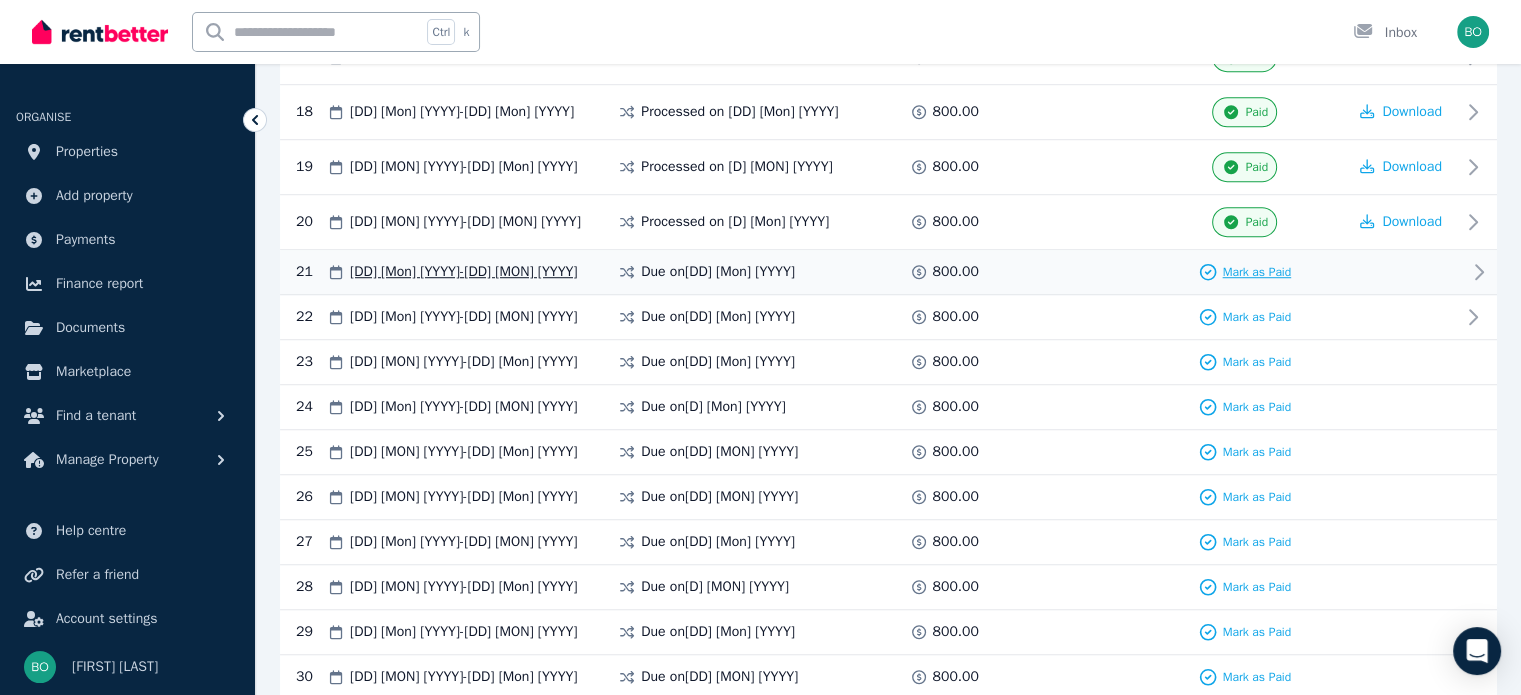 click on "Mark as Paid" at bounding box center [1256, 272] 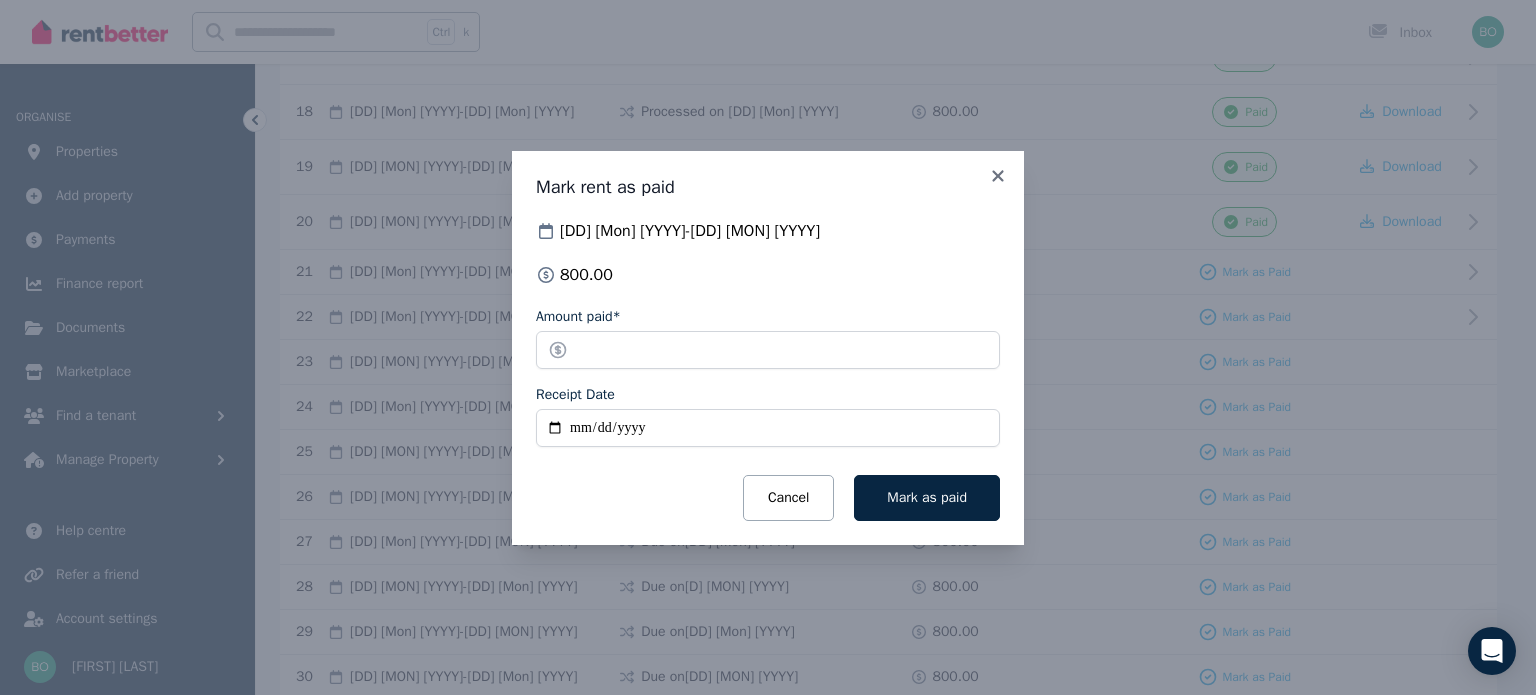 click on "Receipt Date" at bounding box center (768, 428) 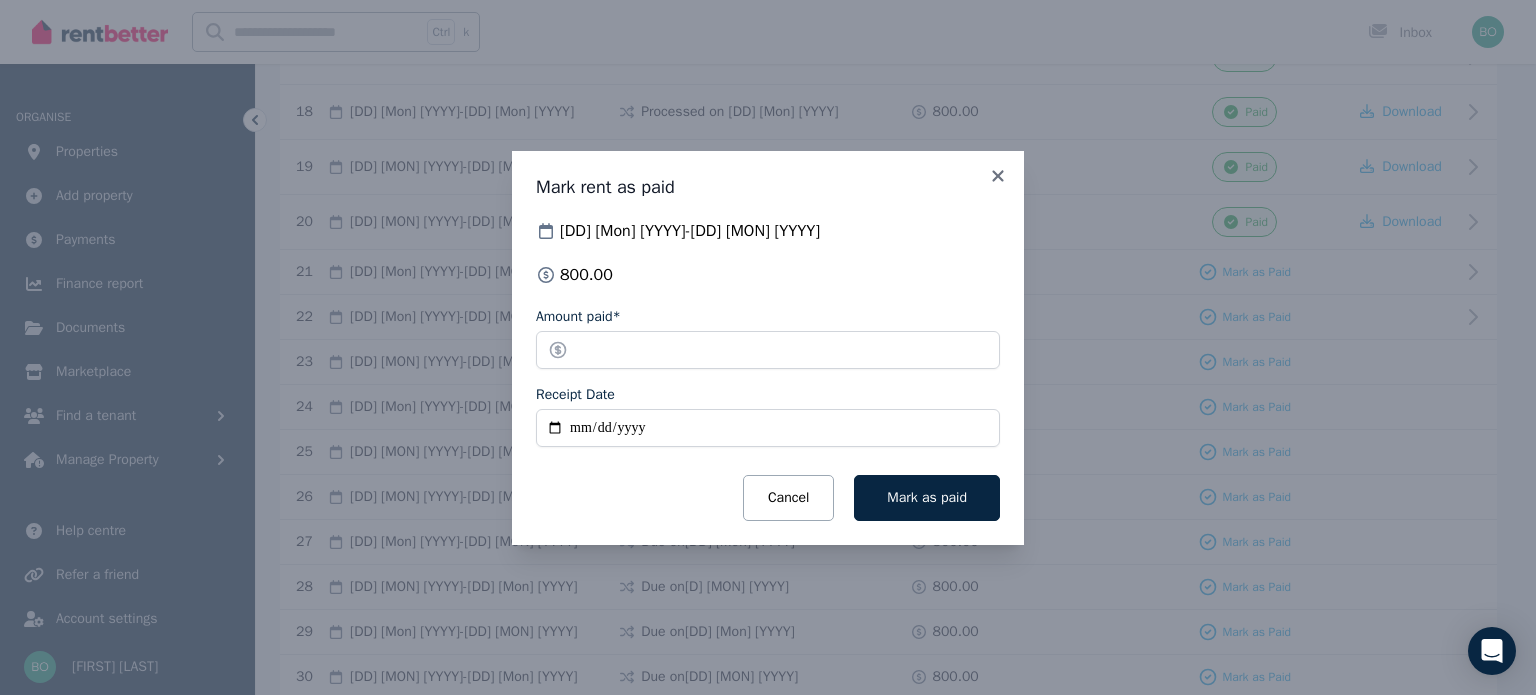type on "**********" 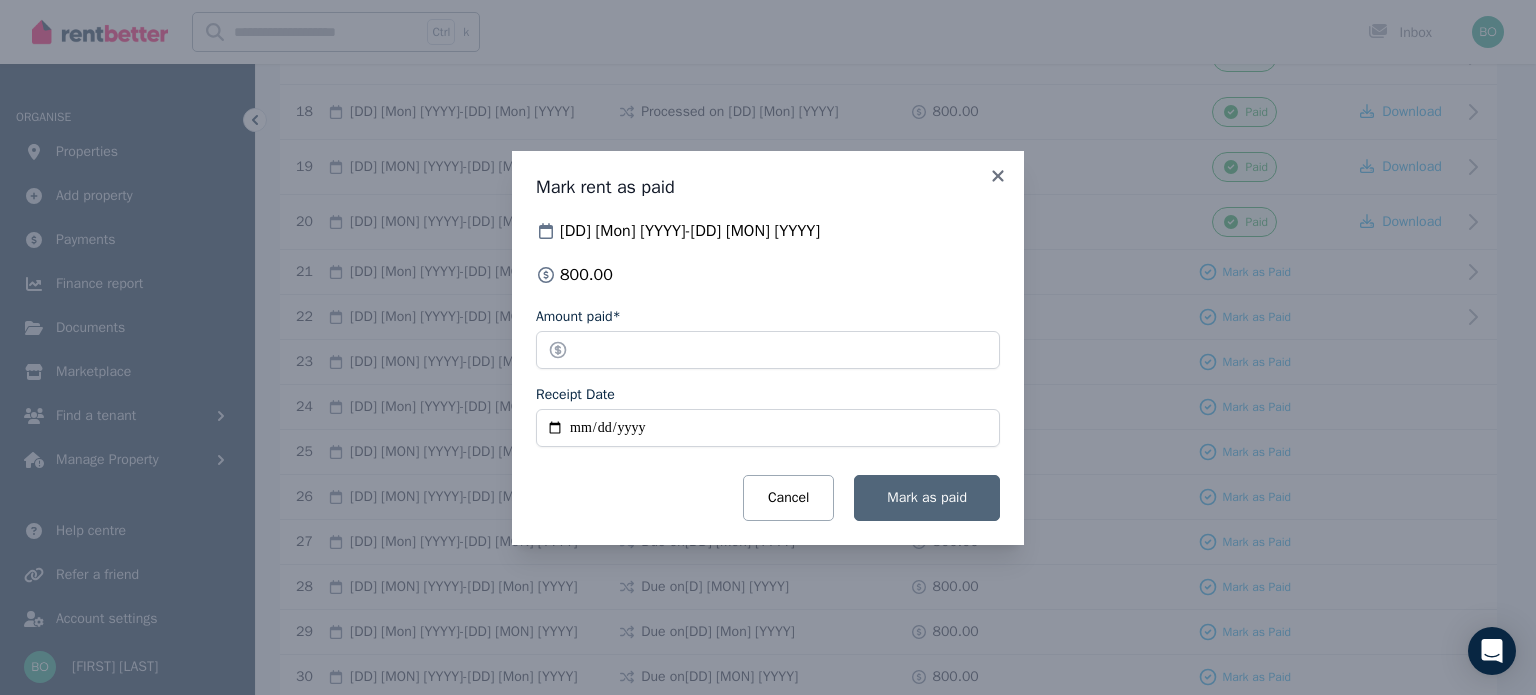 click on "Mark as paid" at bounding box center (927, 497) 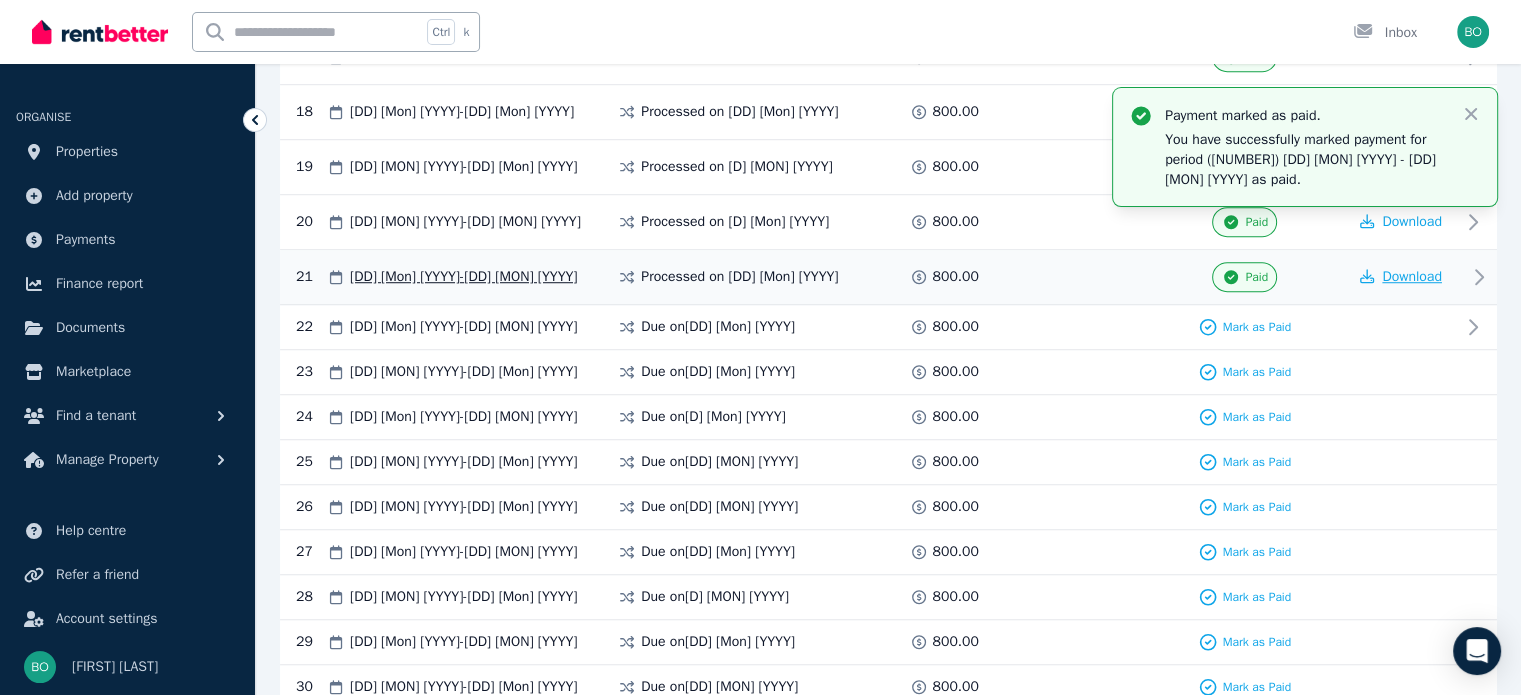 click on "Download" at bounding box center (1412, 276) 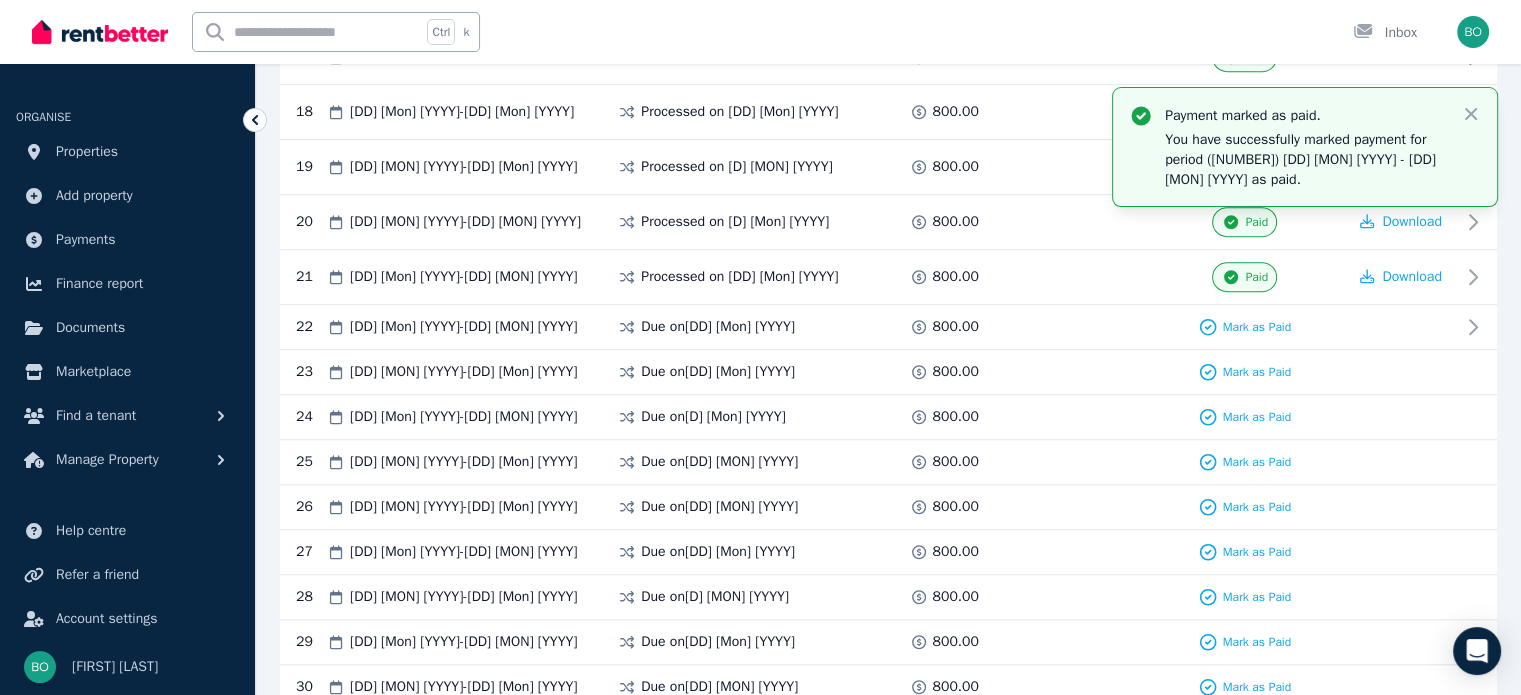 type 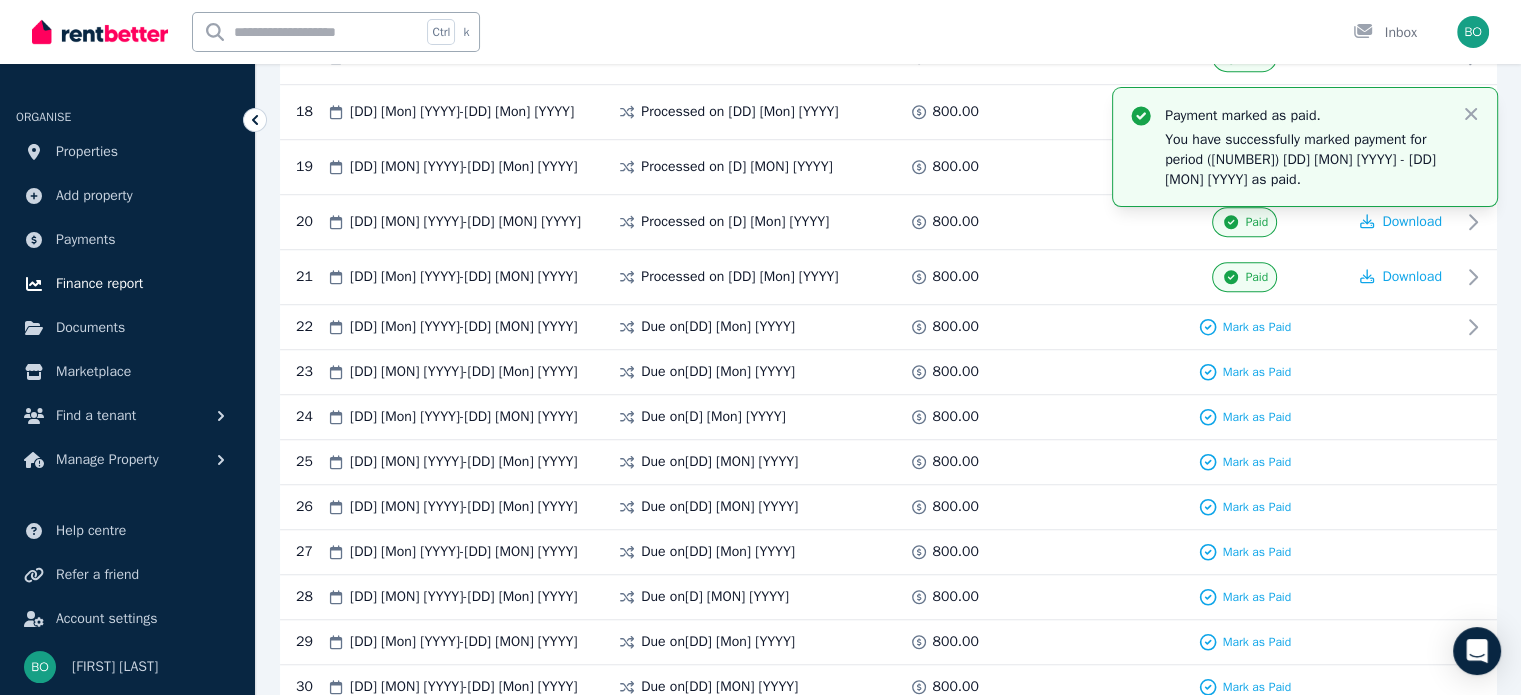 click on "Finance report" at bounding box center [99, 284] 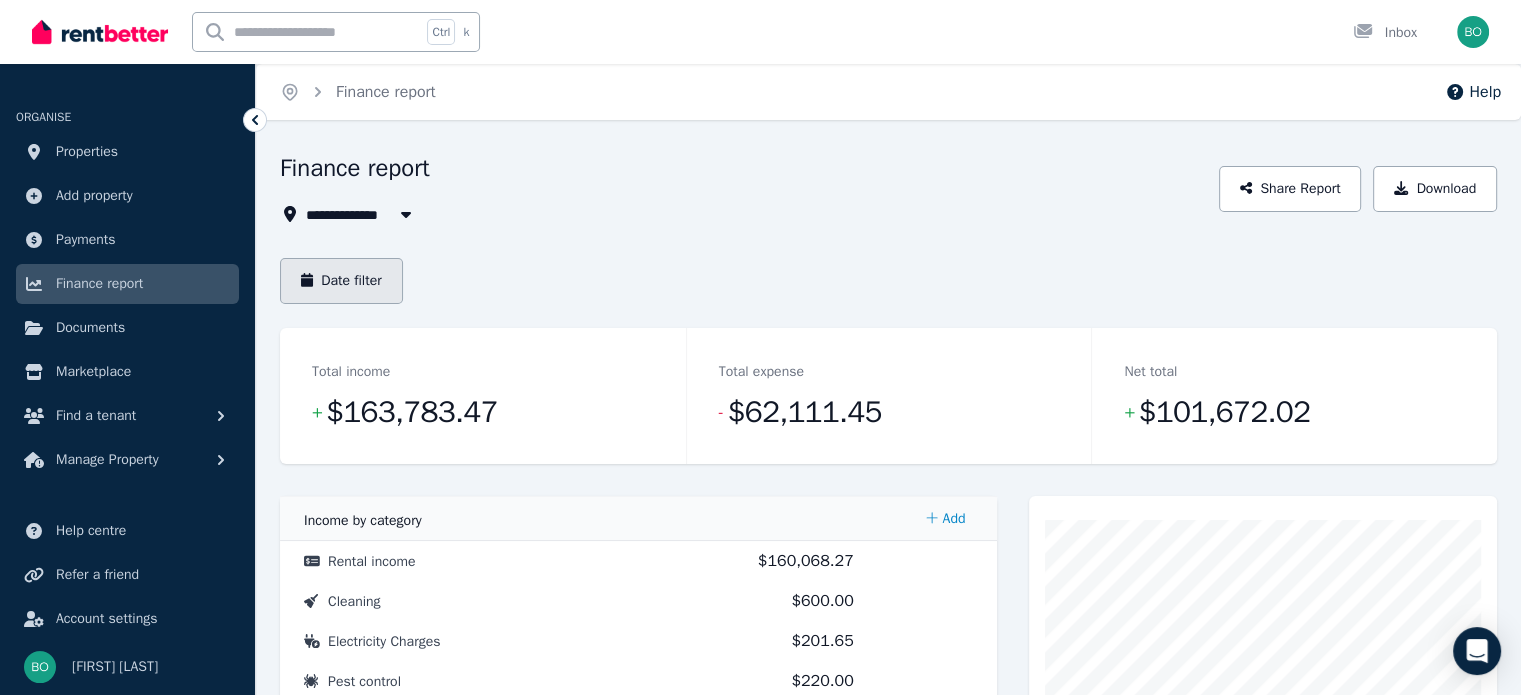 click on "Date filter" at bounding box center (341, 281) 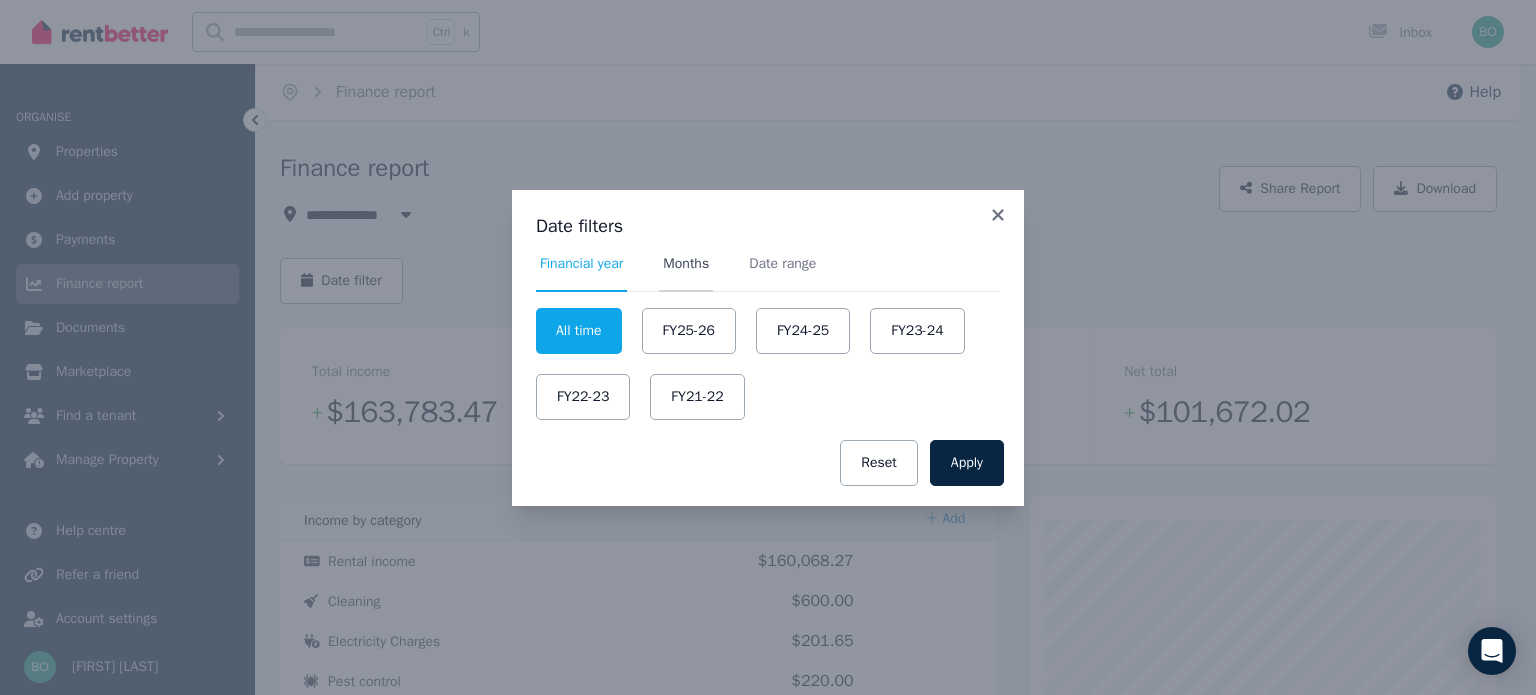 click on "Months" at bounding box center [686, 264] 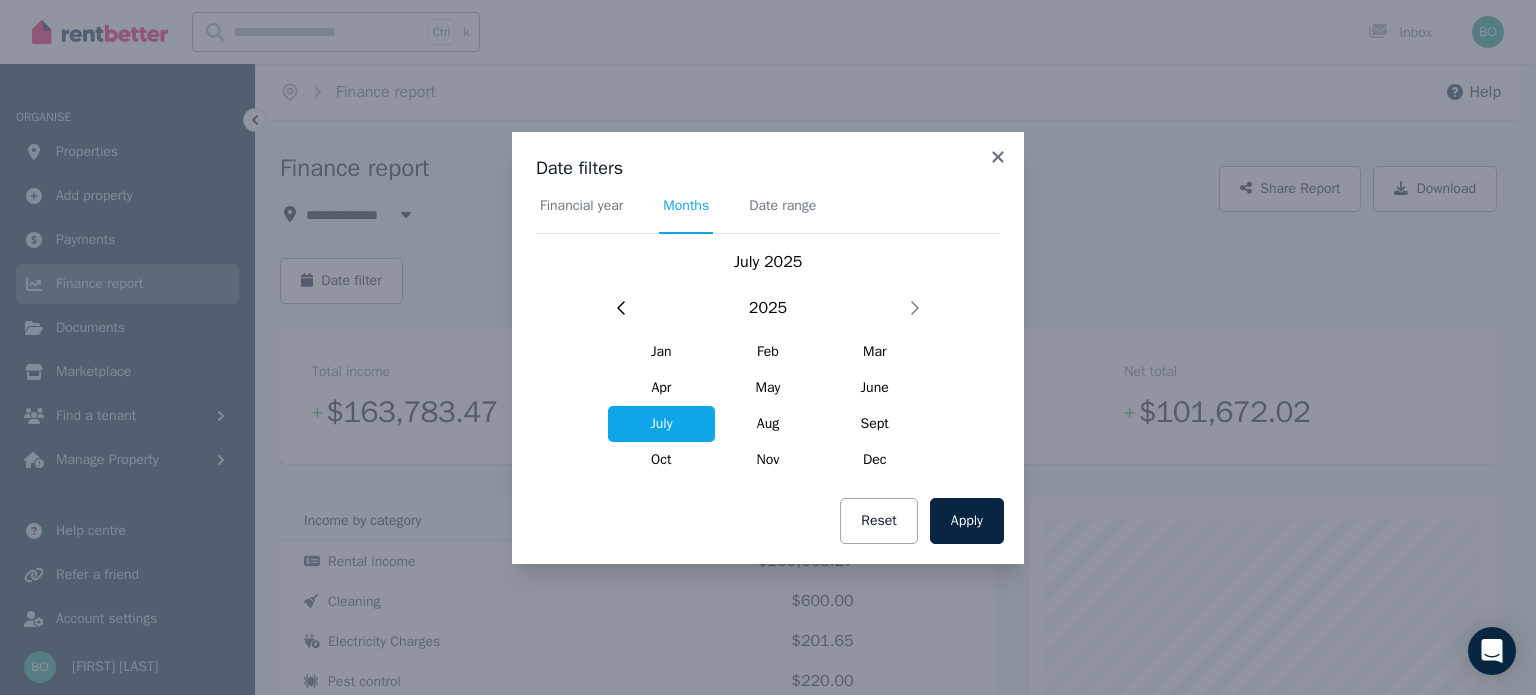 click on "July" at bounding box center [661, 424] 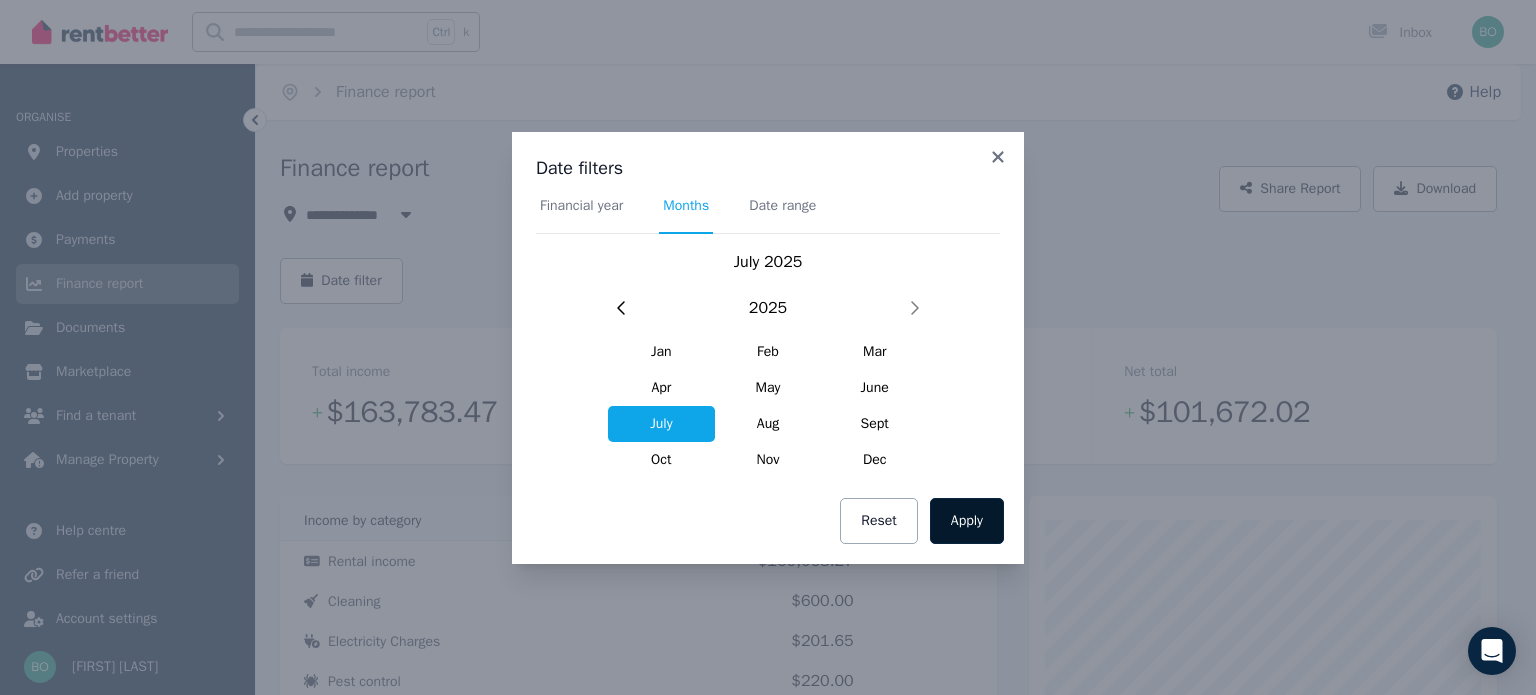 click on "Apply" at bounding box center (967, 521) 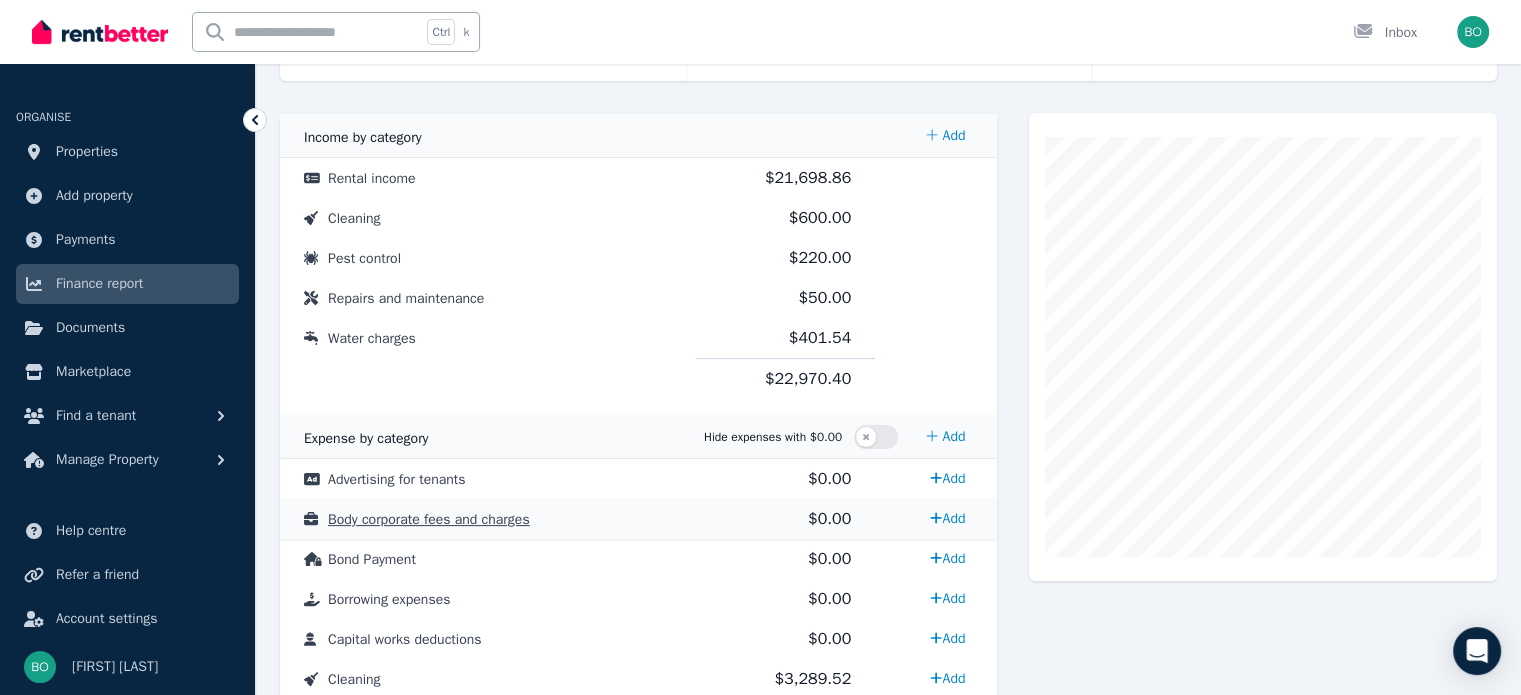 scroll, scrollTop: 0, scrollLeft: 0, axis: both 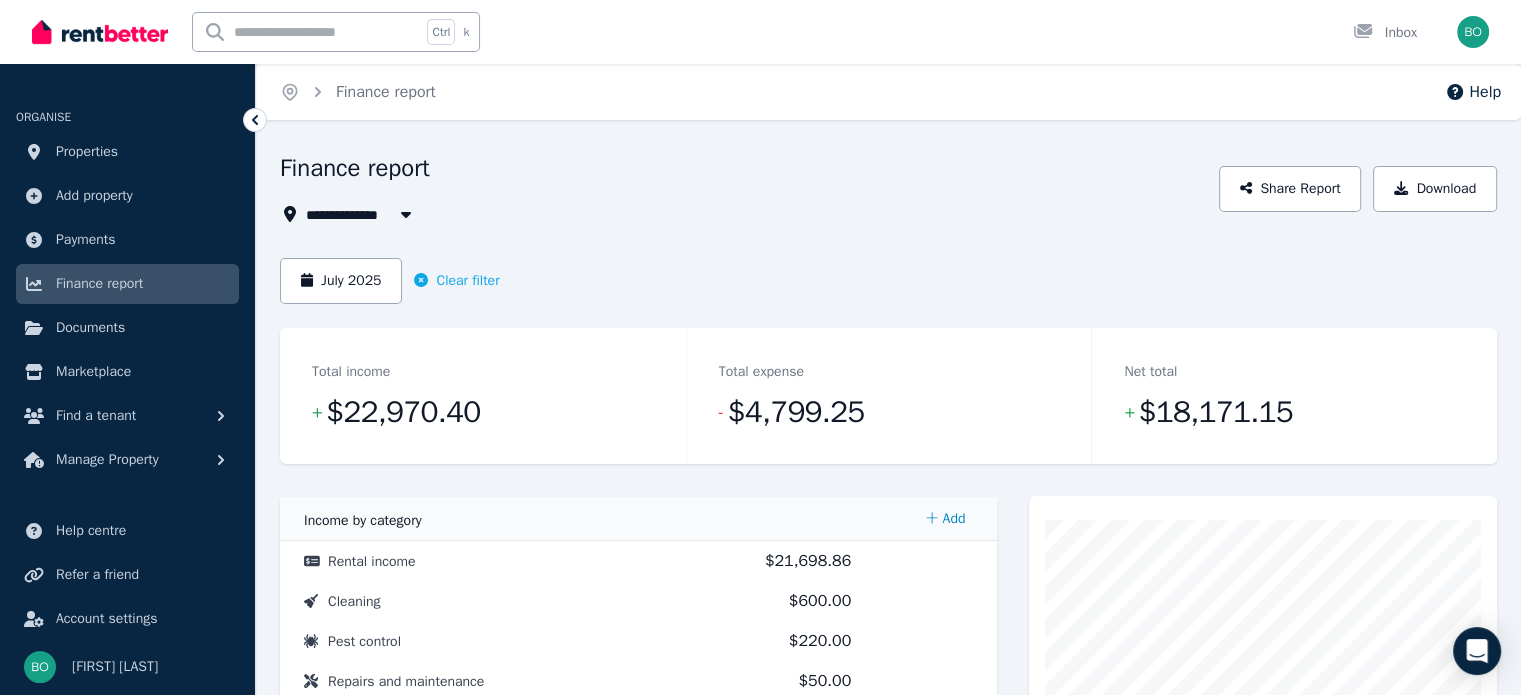 click on "Finance report" at bounding box center (99, 284) 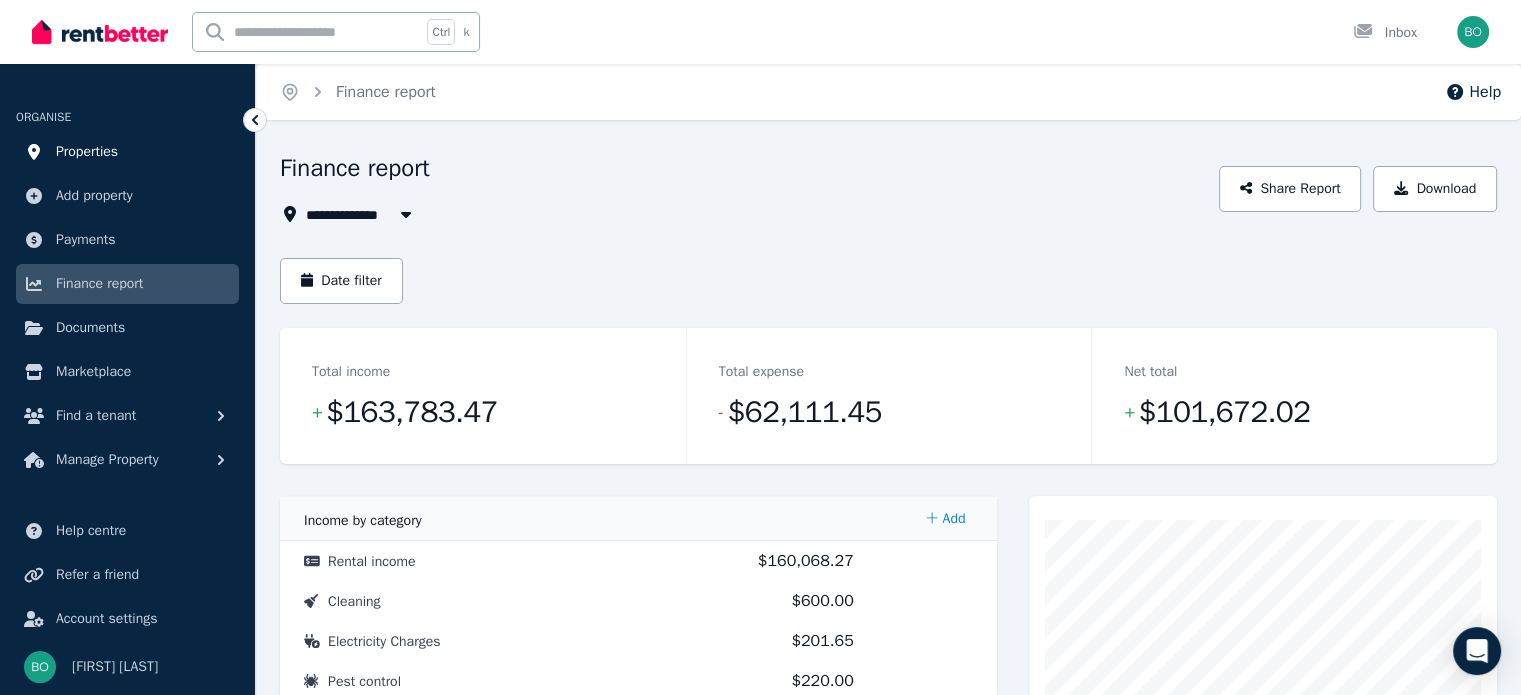 click on "Properties" at bounding box center (127, 152) 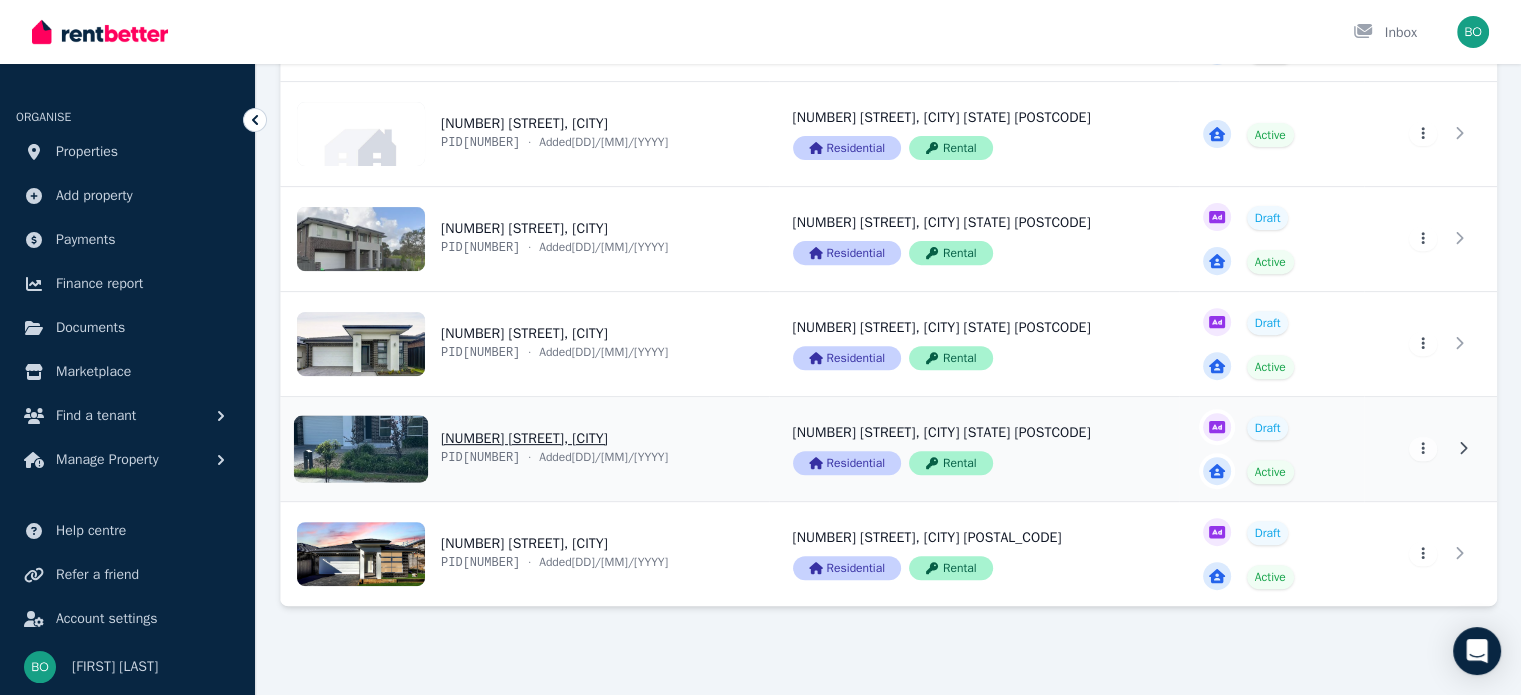 scroll, scrollTop: 700, scrollLeft: 0, axis: vertical 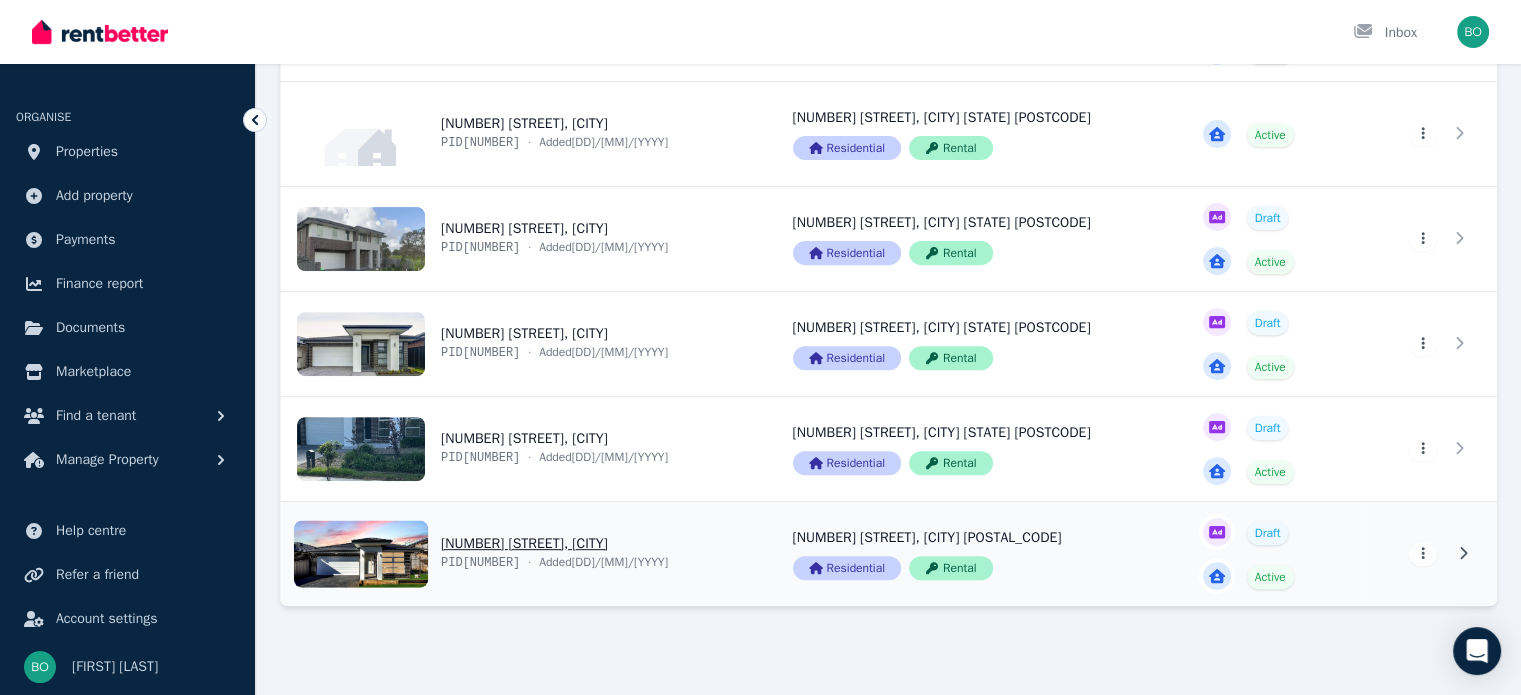 click on "View property details" at bounding box center [525, 554] 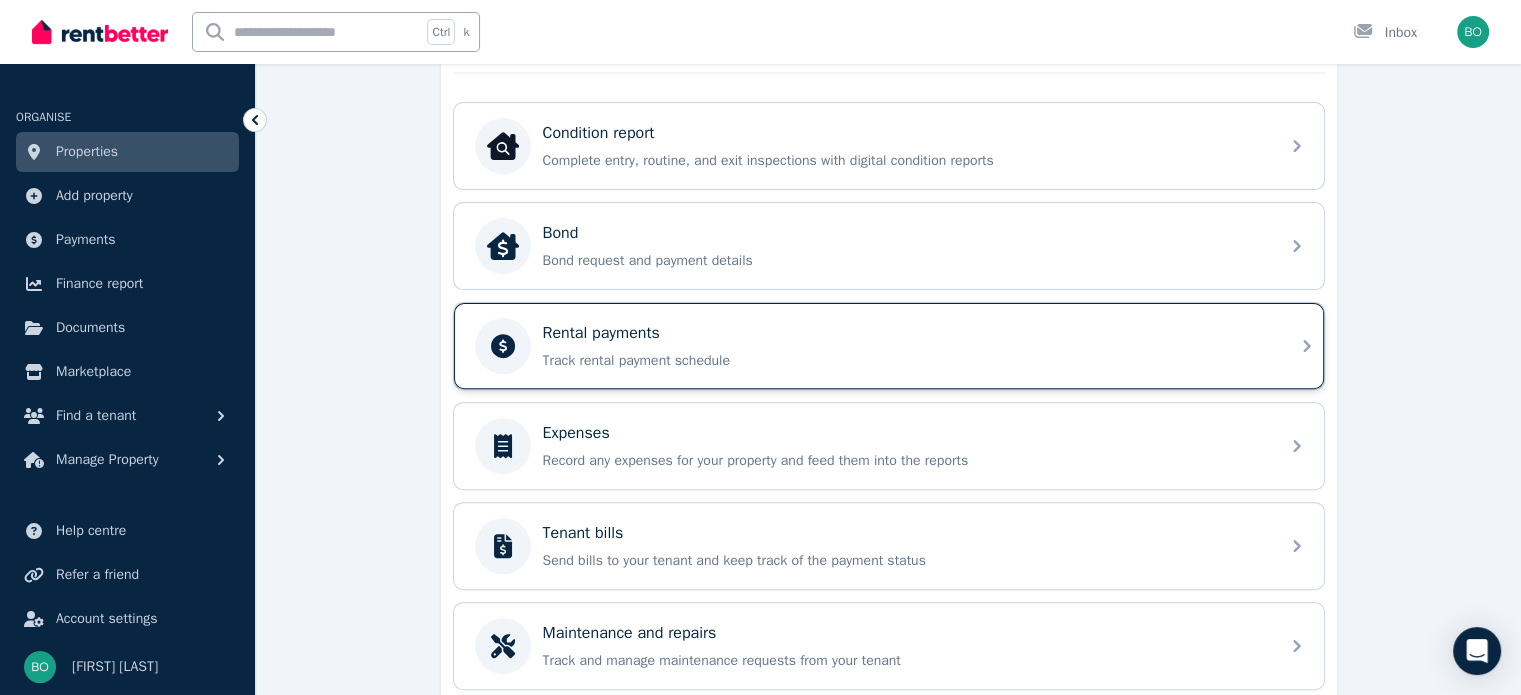 scroll, scrollTop: 804, scrollLeft: 0, axis: vertical 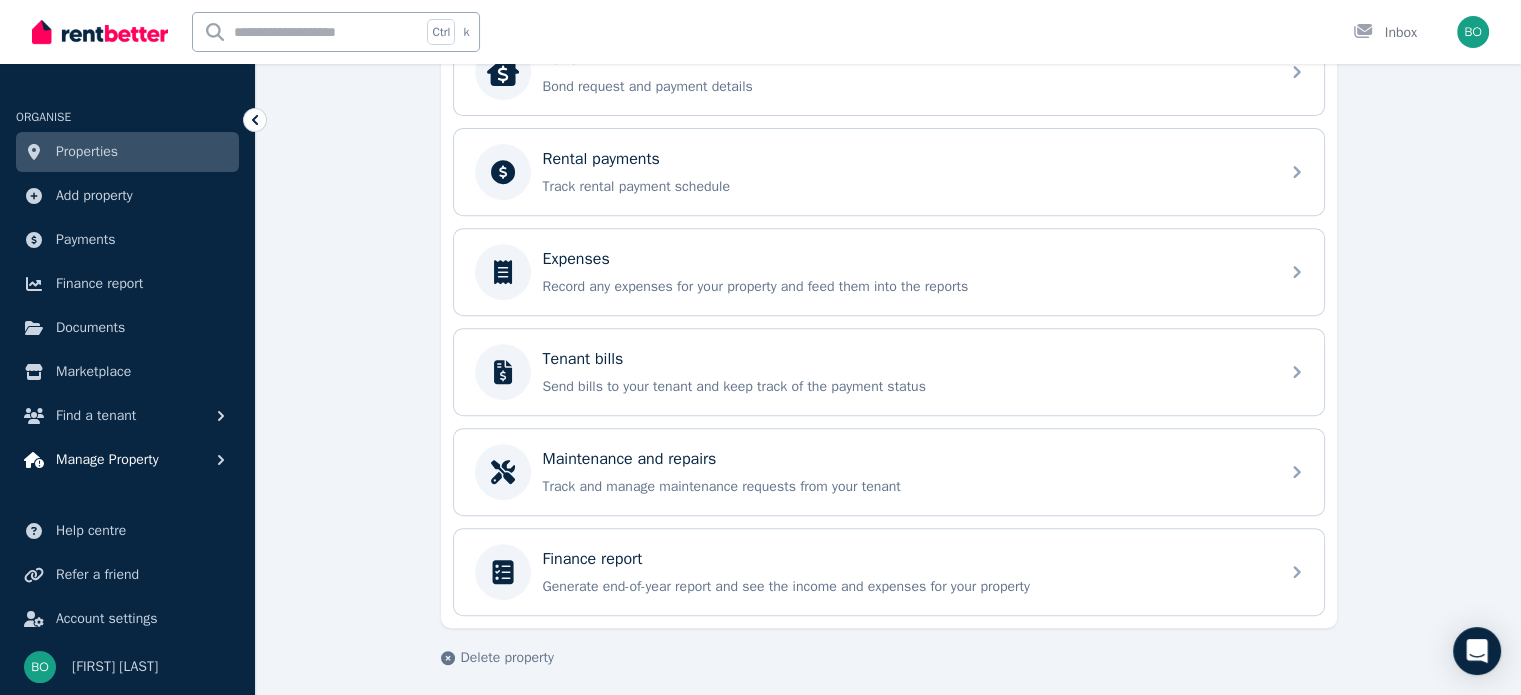 click on "Manage Property" at bounding box center [107, 460] 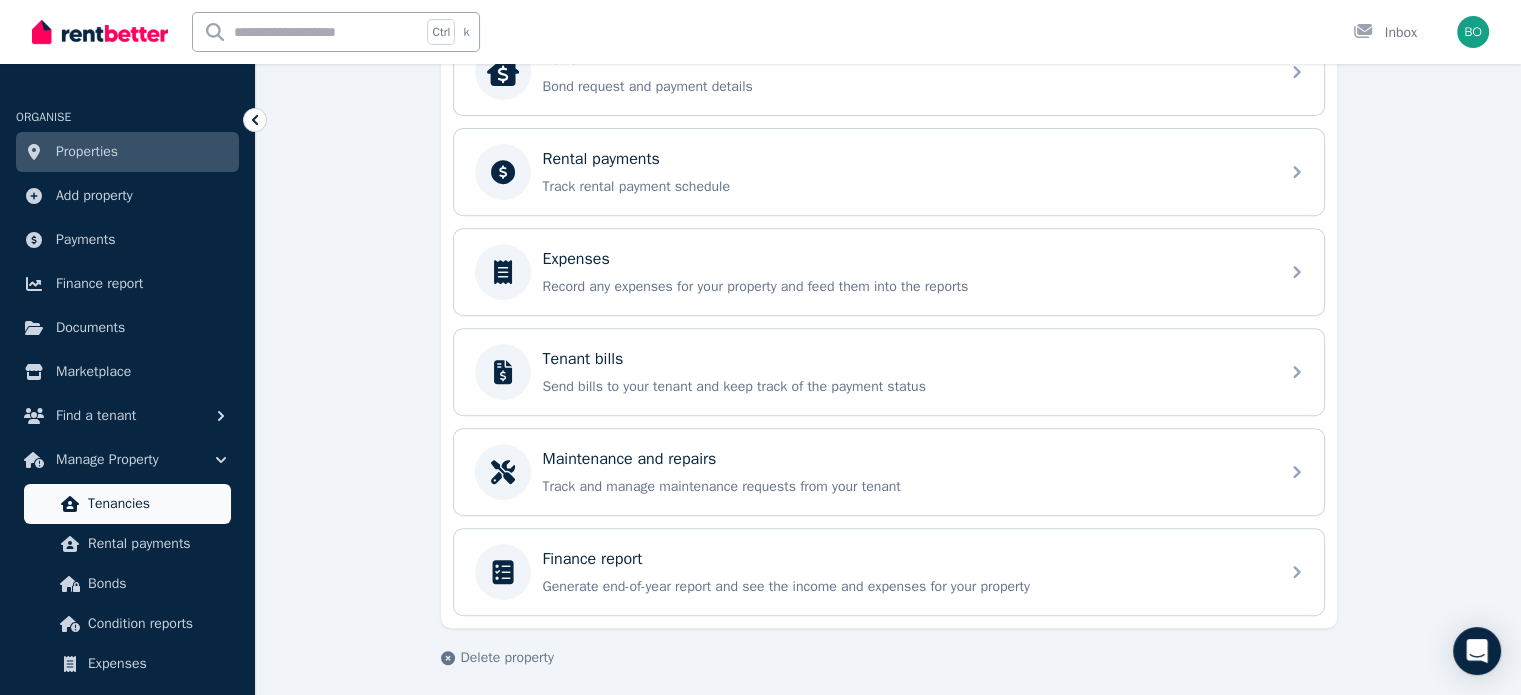 click on "Tenancies" at bounding box center (155, 504) 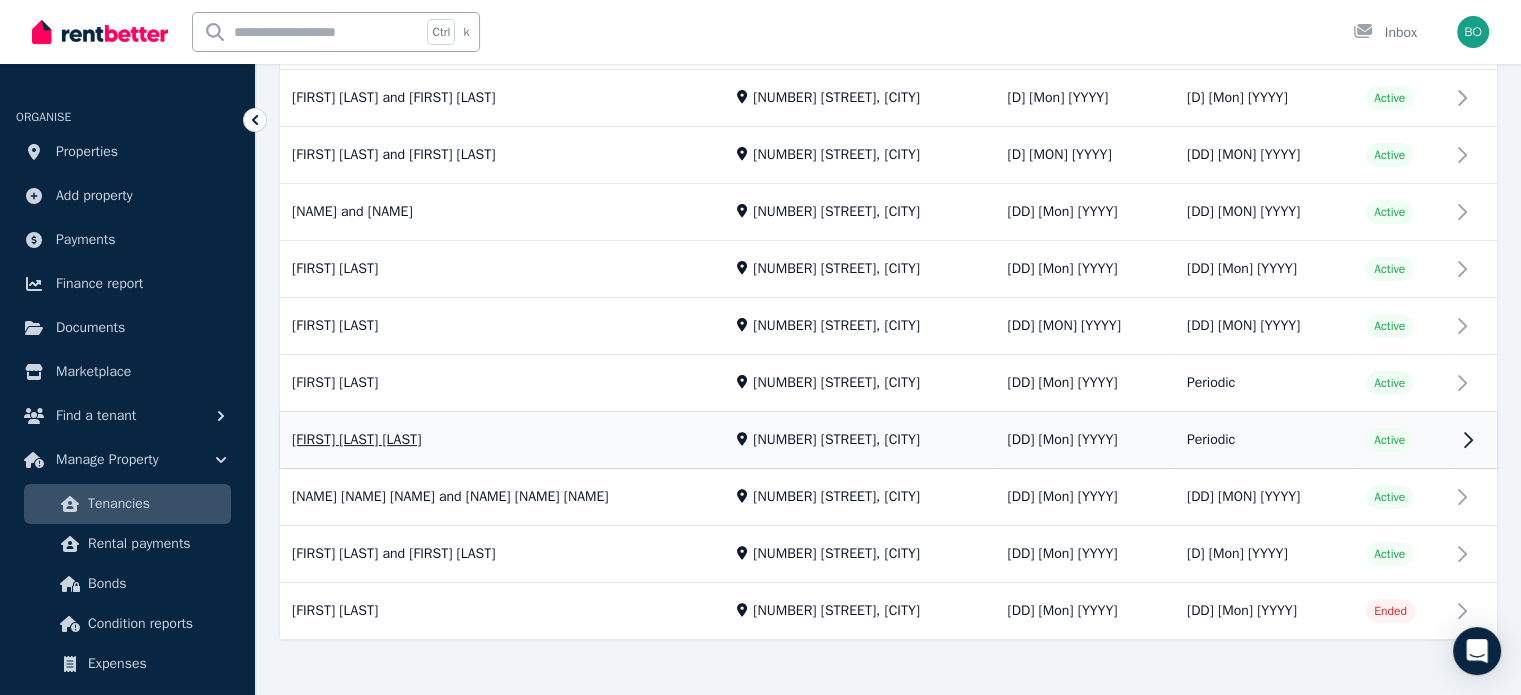 scroll, scrollTop: 537, scrollLeft: 0, axis: vertical 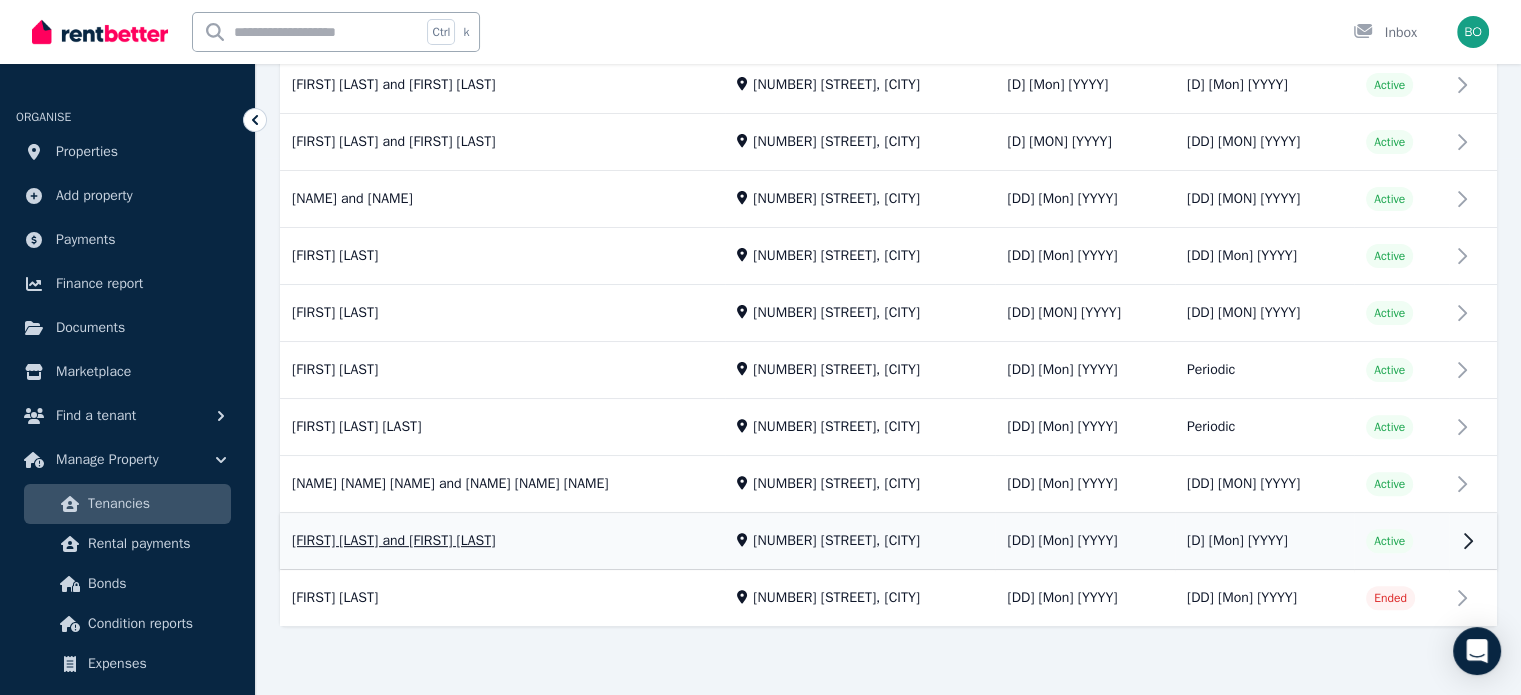 click on "View property details" at bounding box center (888, 542) 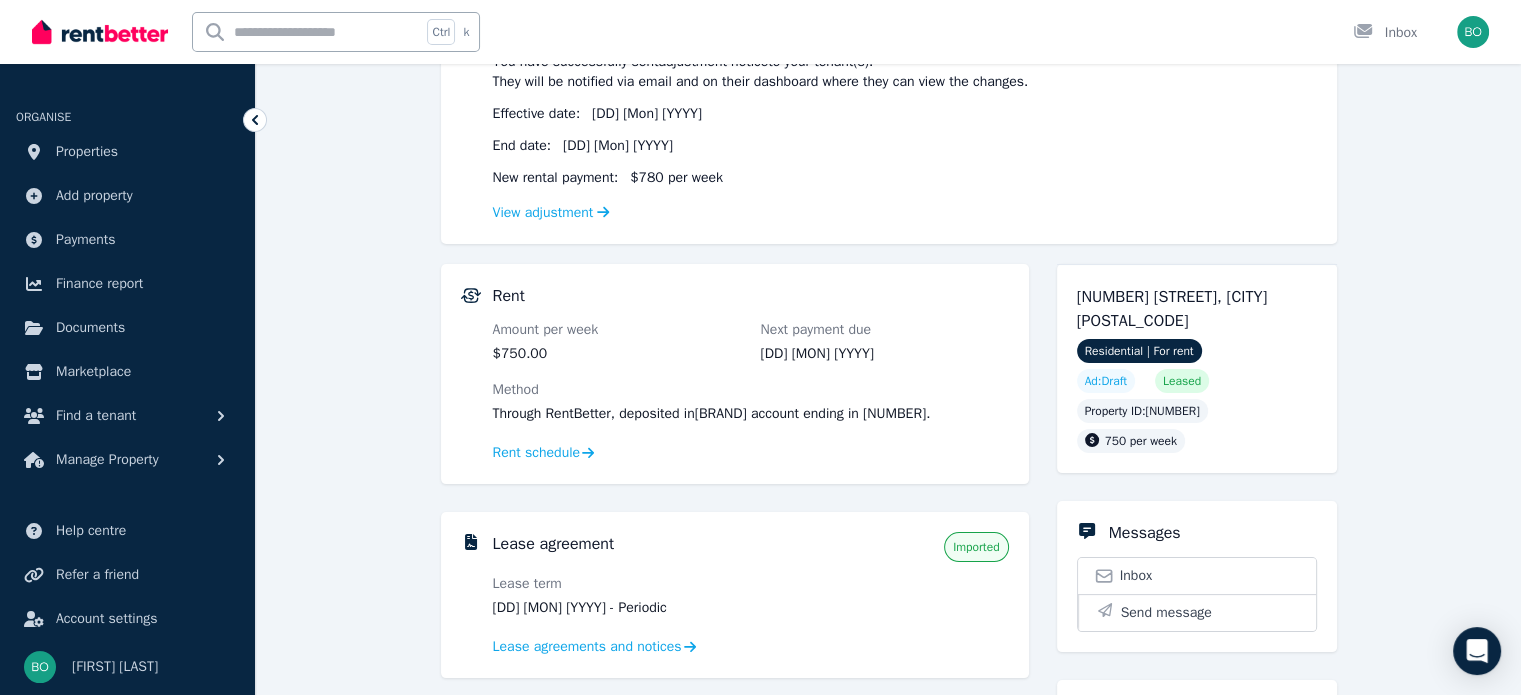 scroll, scrollTop: 300, scrollLeft: 0, axis: vertical 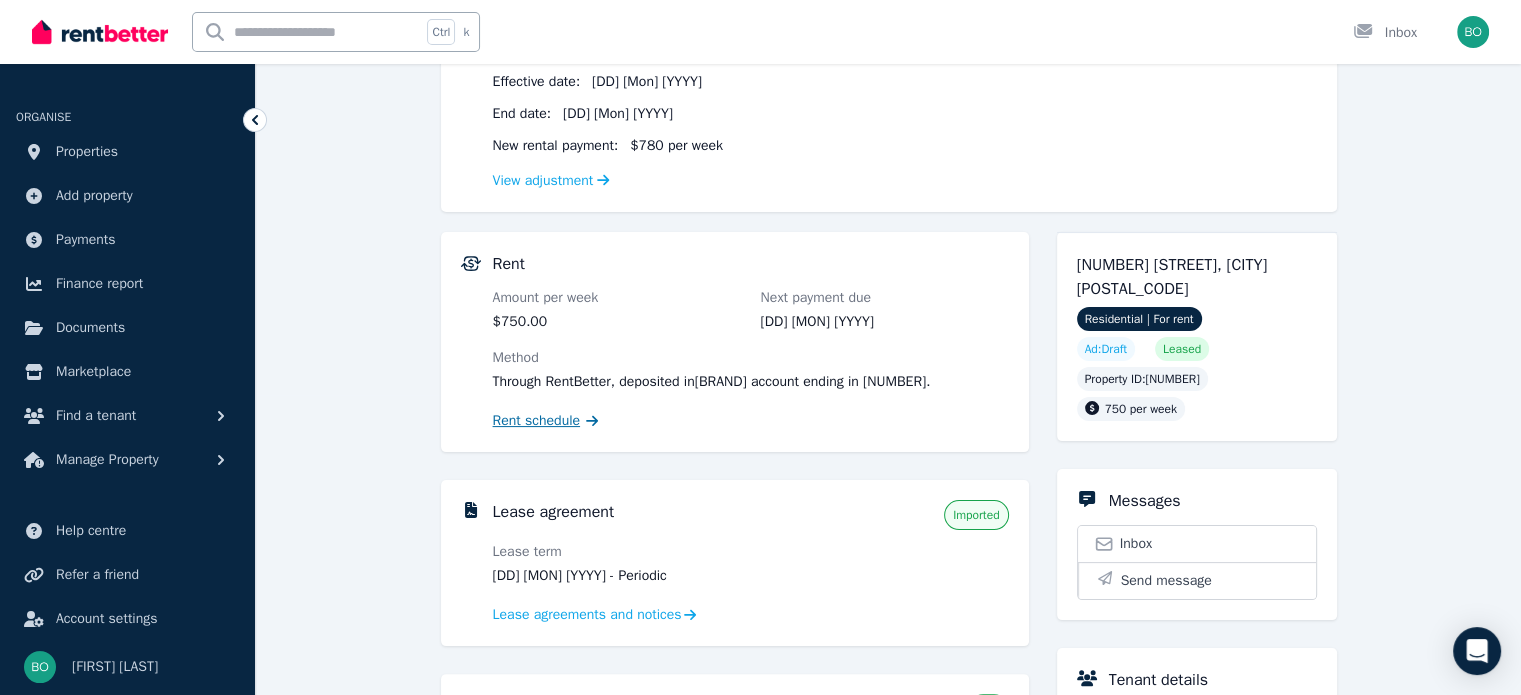 click on "Rent schedule" at bounding box center (537, 421) 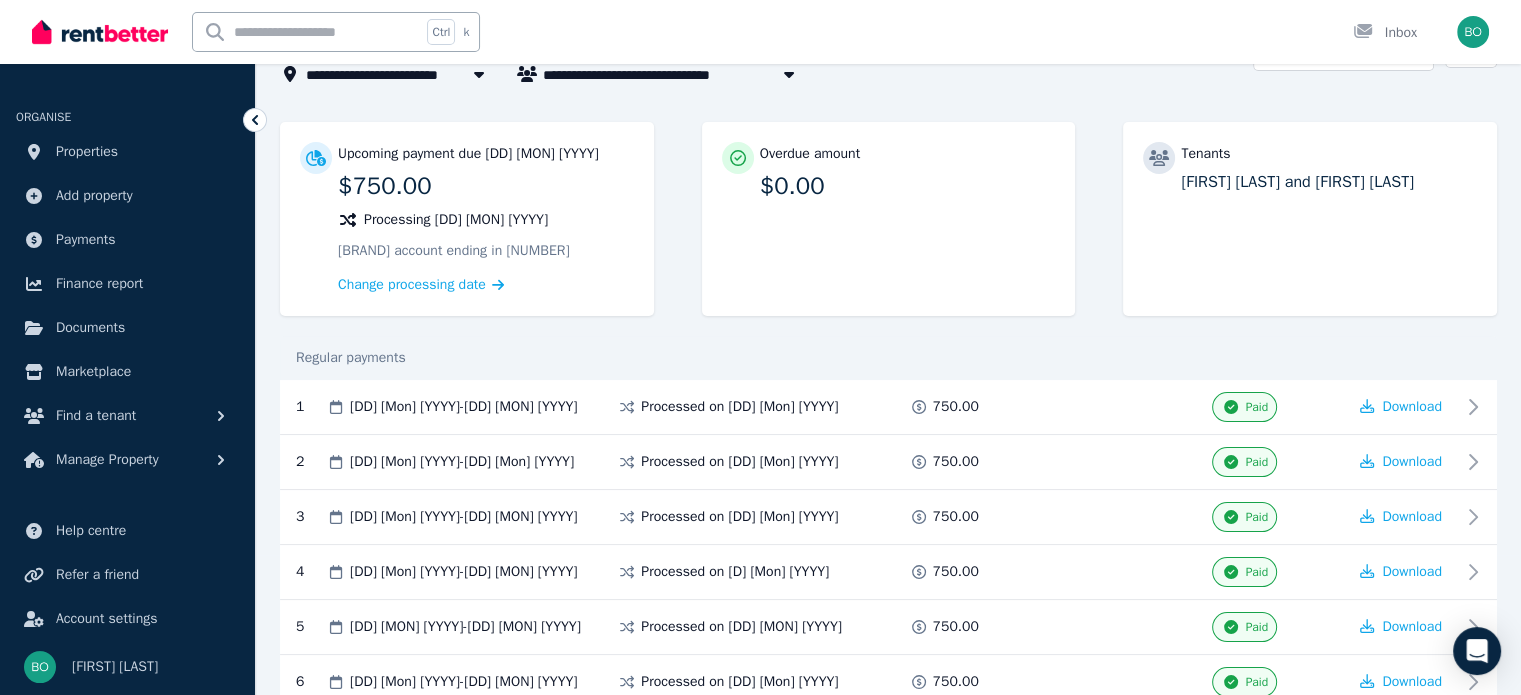 scroll, scrollTop: 0, scrollLeft: 0, axis: both 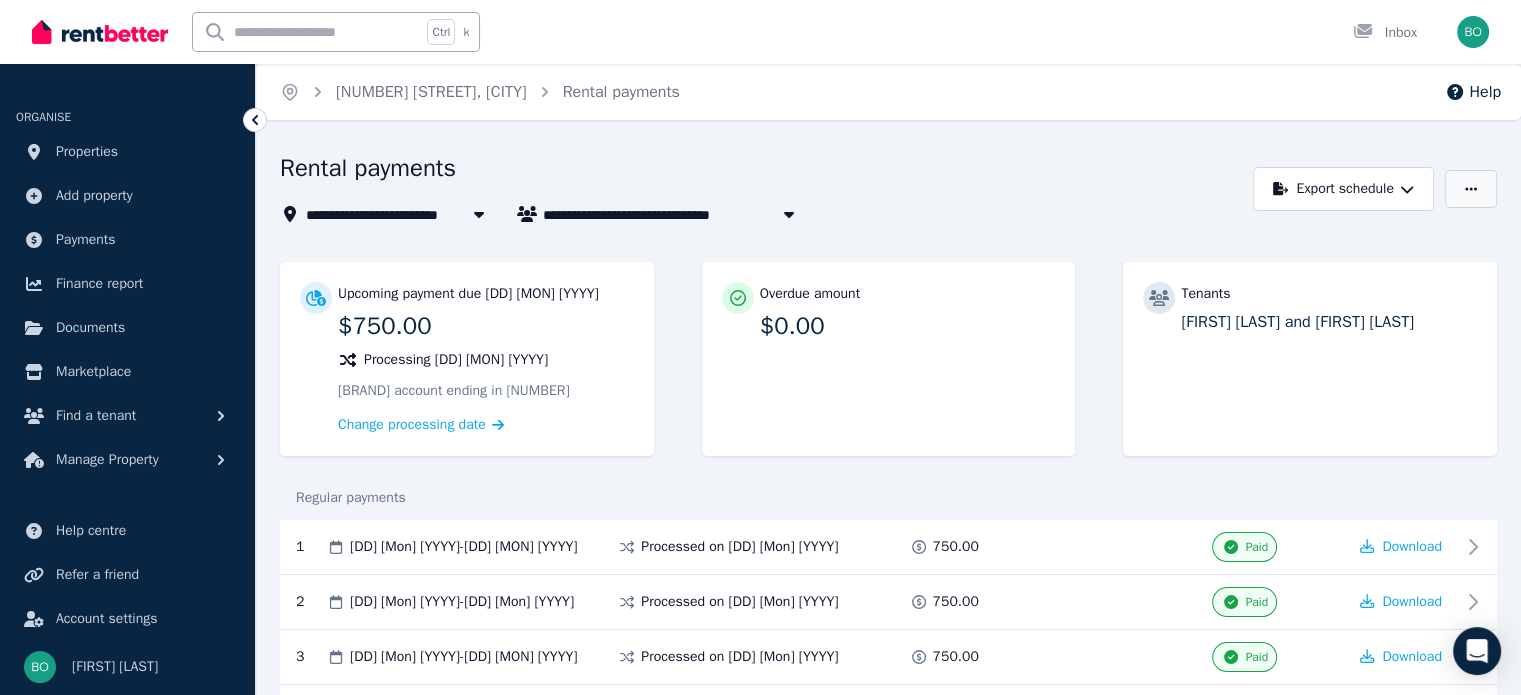 click at bounding box center [1471, 189] 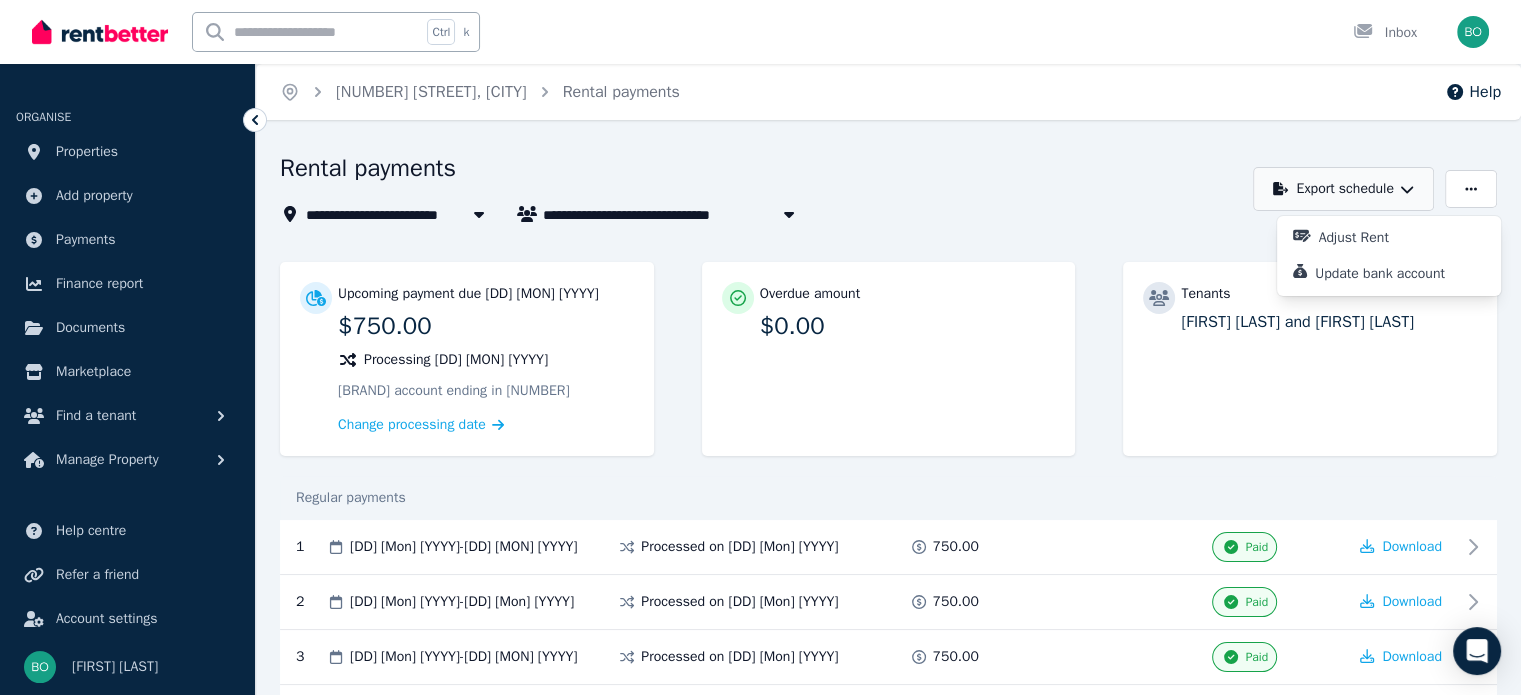 click on "Export schedule" at bounding box center (1343, 189) 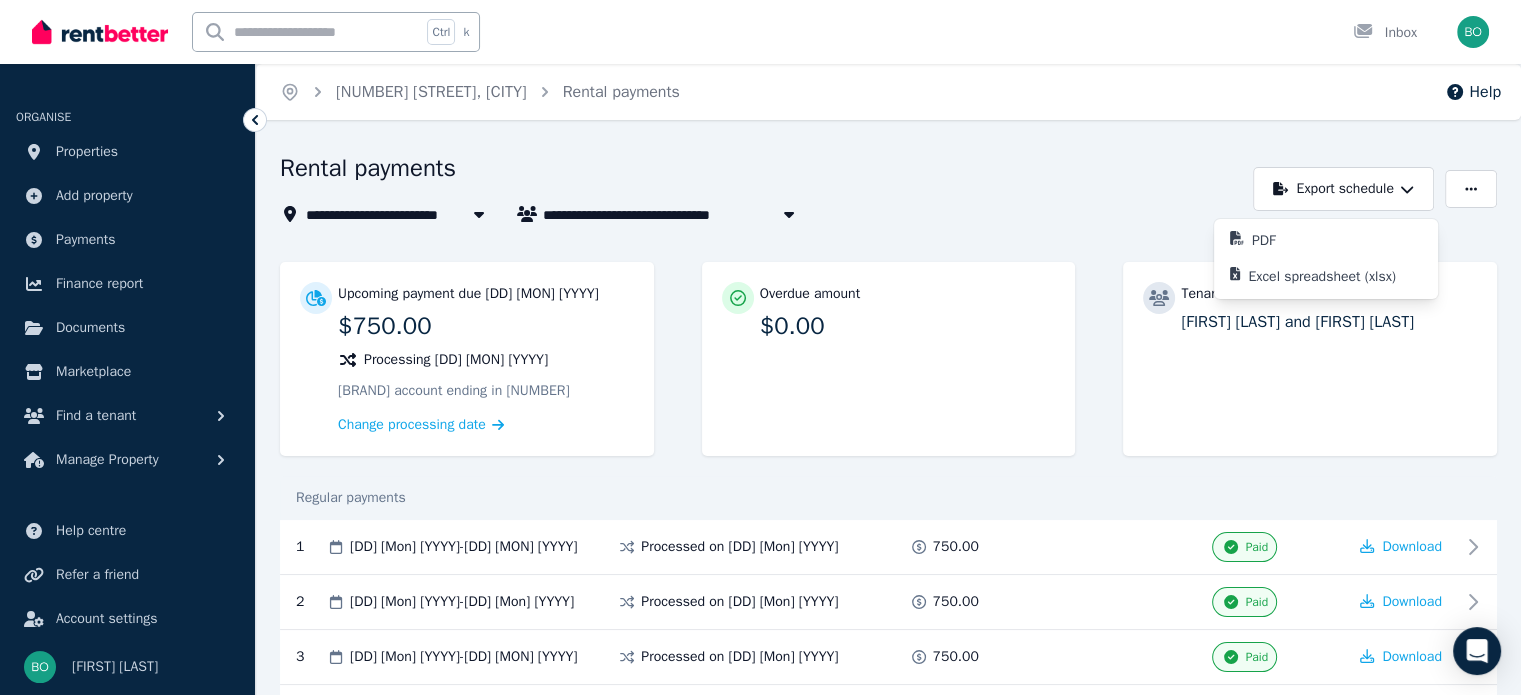 click on "Rental payments" at bounding box center (761, 171) 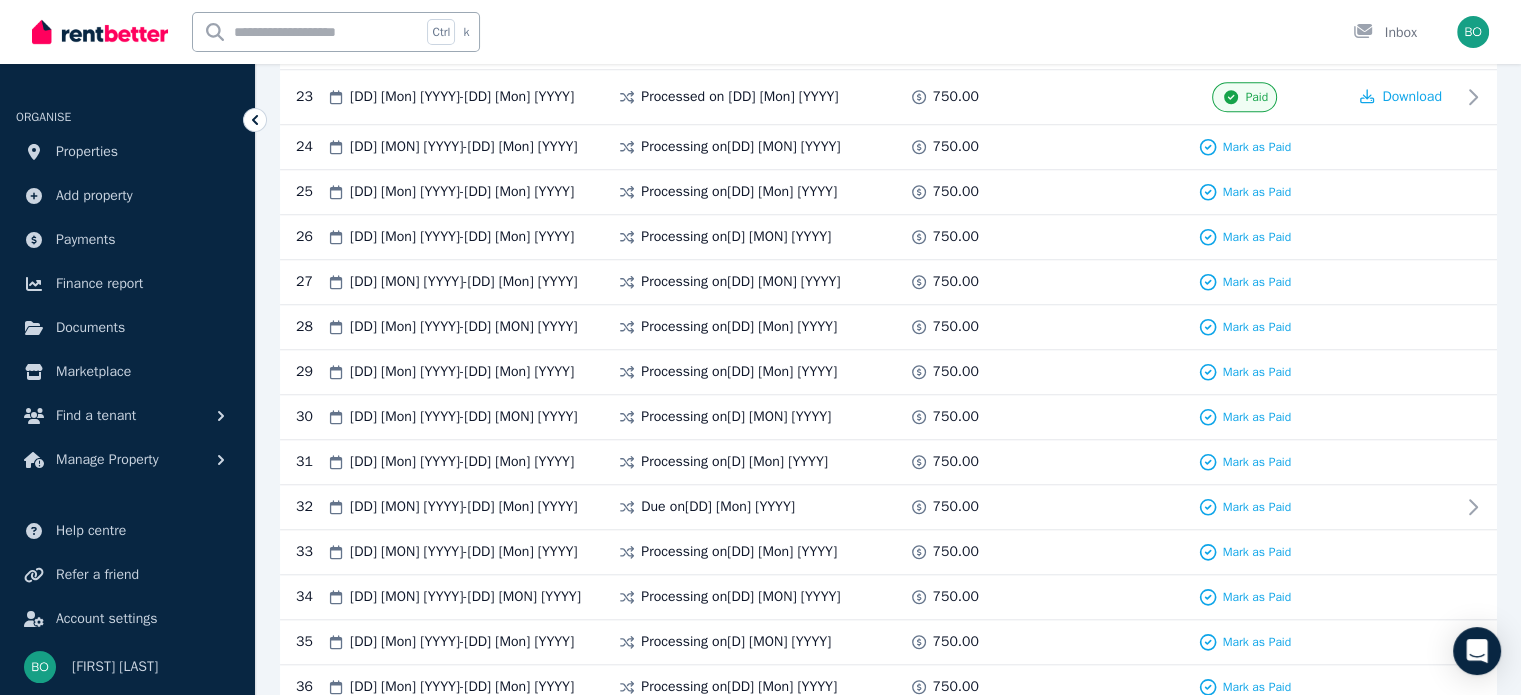 scroll, scrollTop: 1791, scrollLeft: 0, axis: vertical 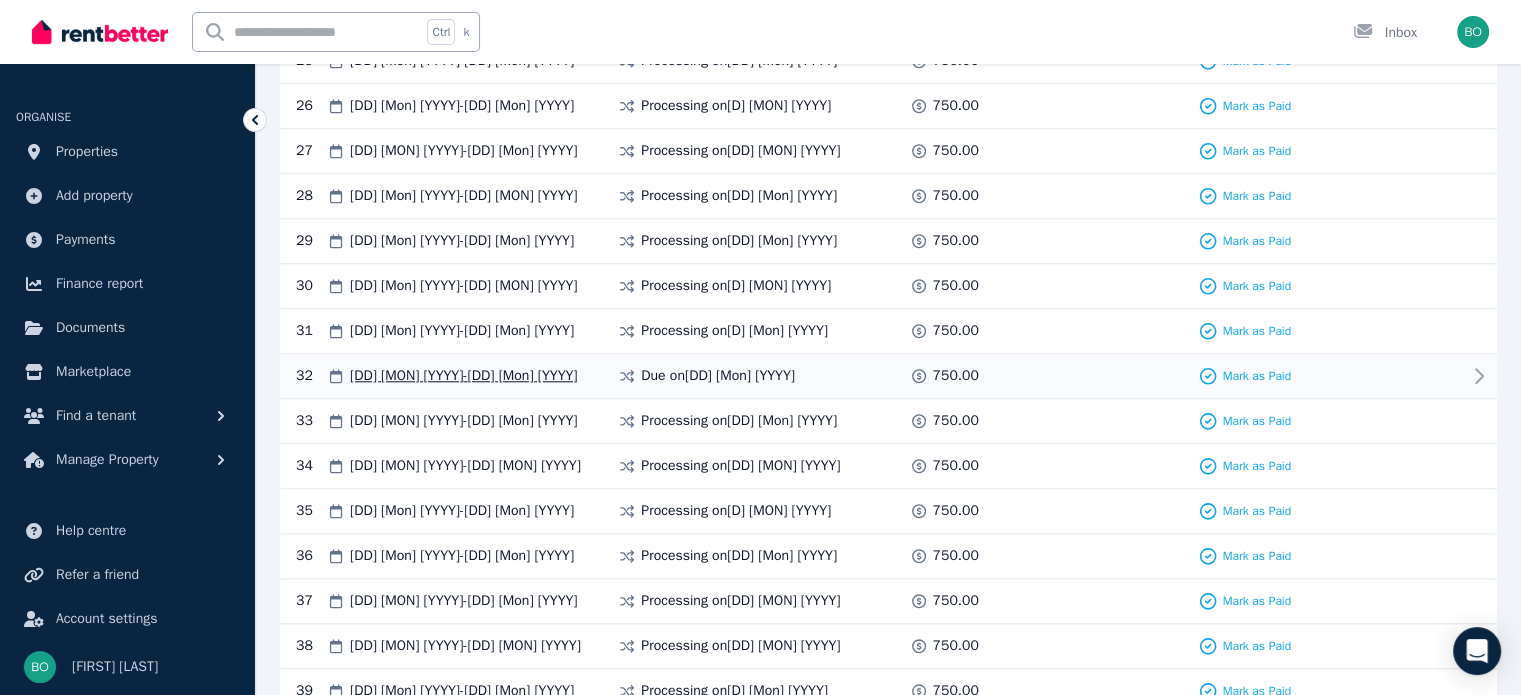 click on "Due on [DD] [Mon] [YYYY]" at bounding box center (718, 376) 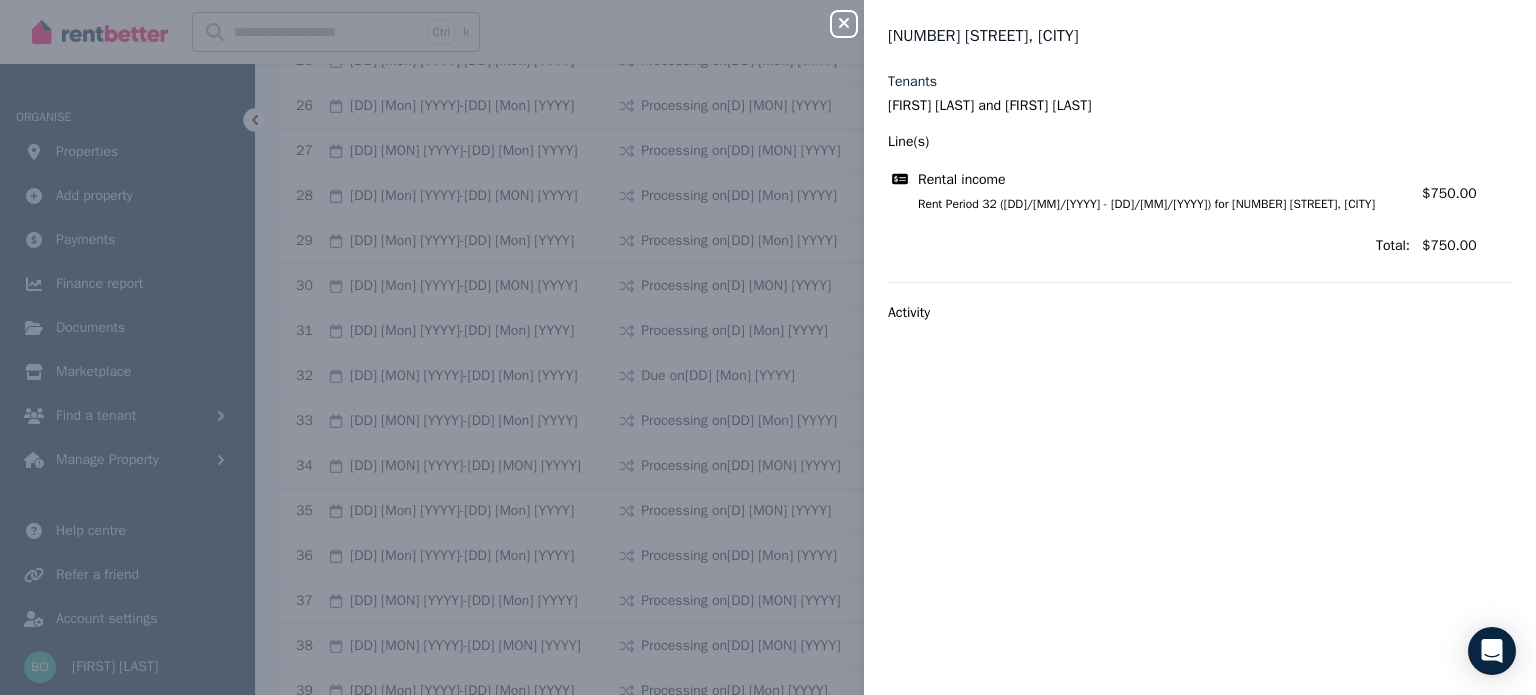 click 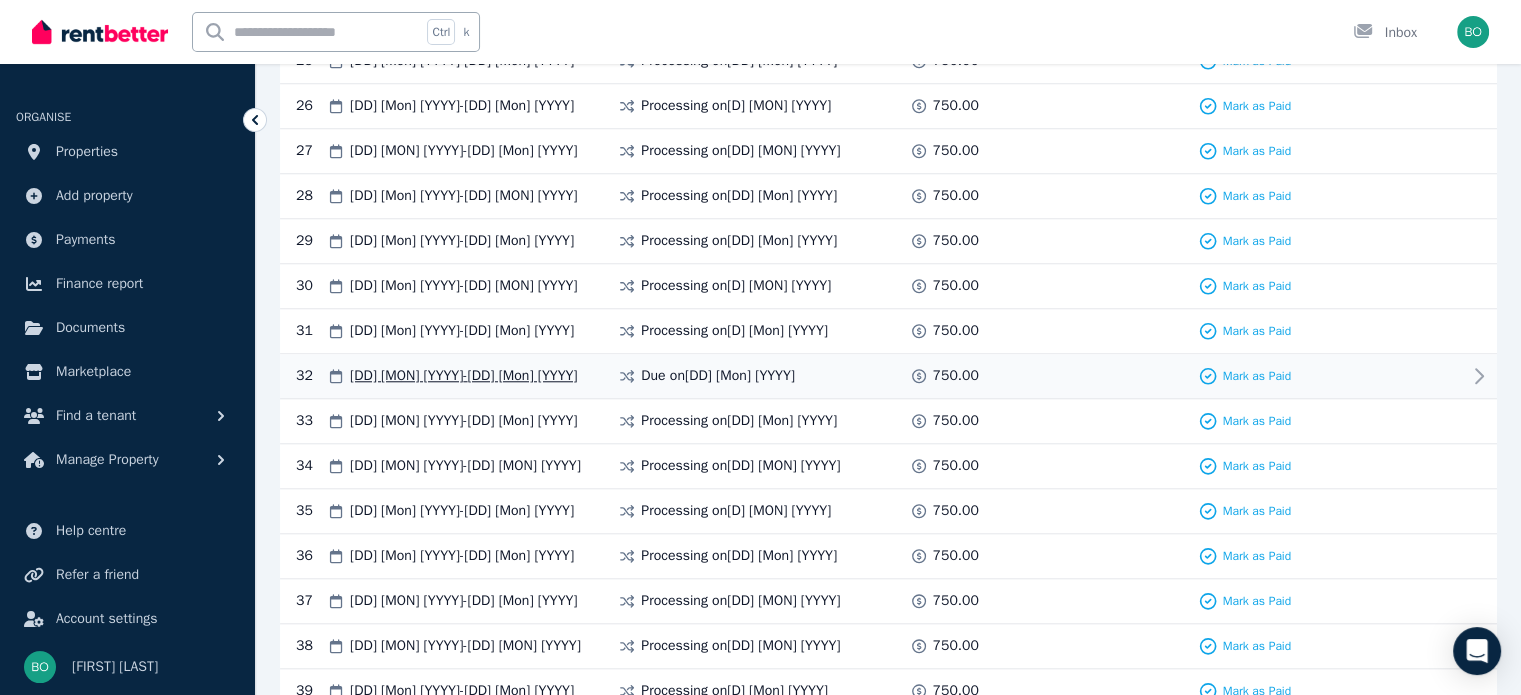 click 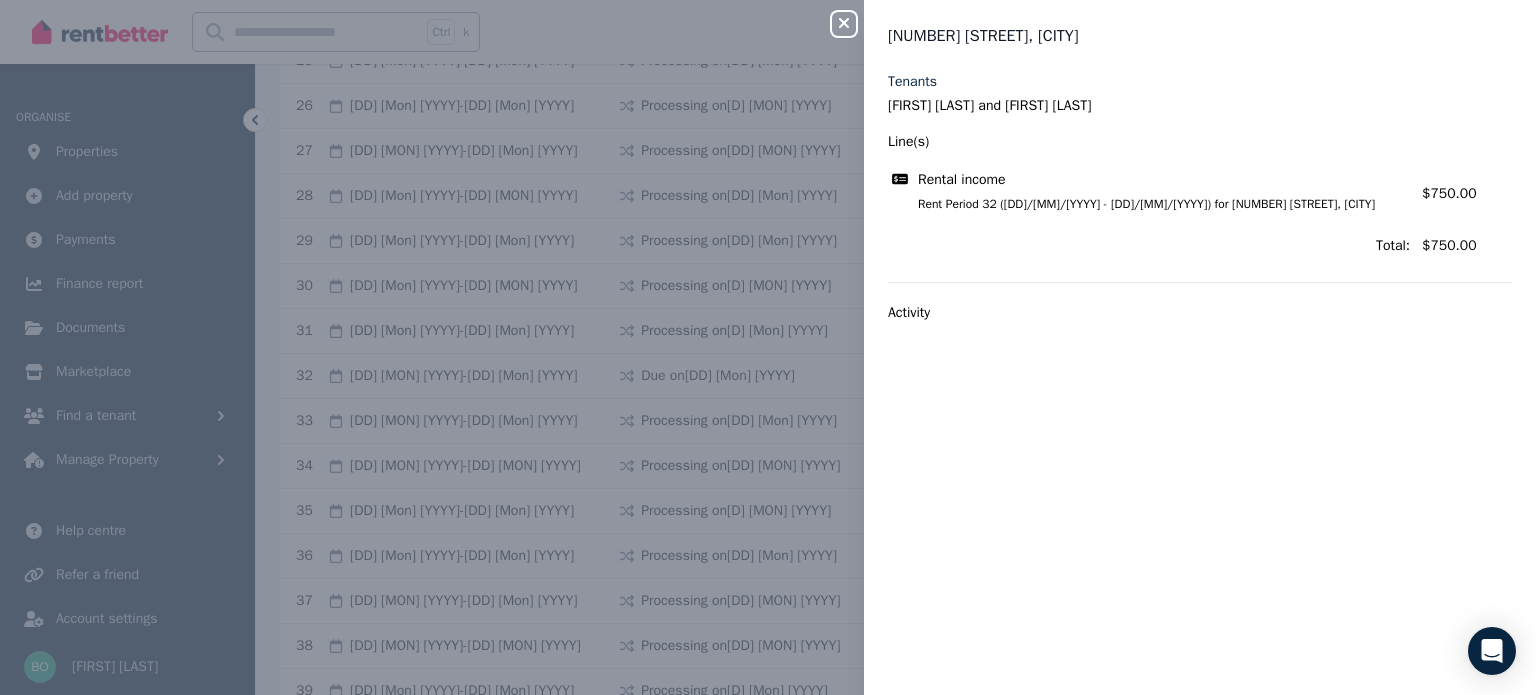 click on "Activity" at bounding box center (1200, 313) 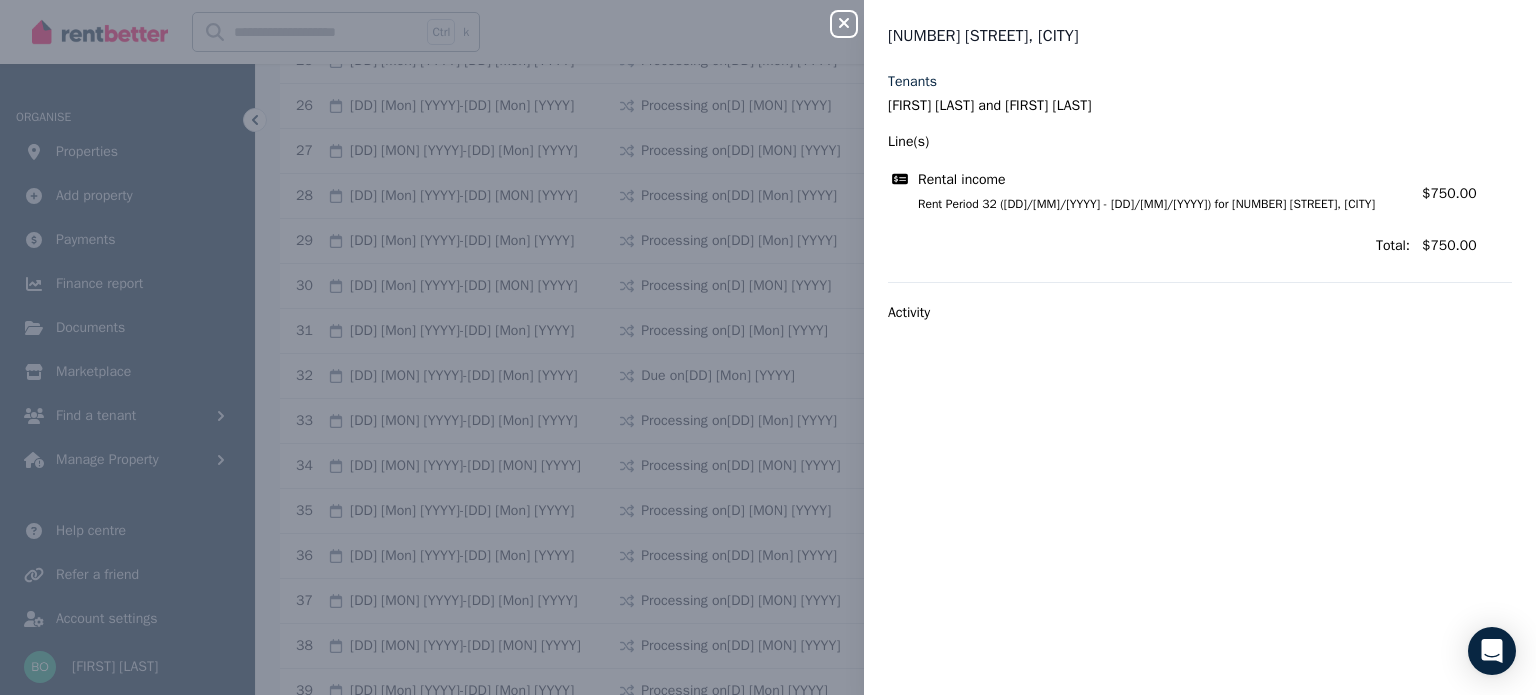 click on "Tenants [NAME], [NAME] Rental income Rent Period 32 ([DD]/[MM]/[YYYY] - [DD]/[MM]/[YYYY]) for [NUMBER] [STREET], [CITY] Amount: $750.00 Total: $750.00 Activity" at bounding box center [1200, 371] 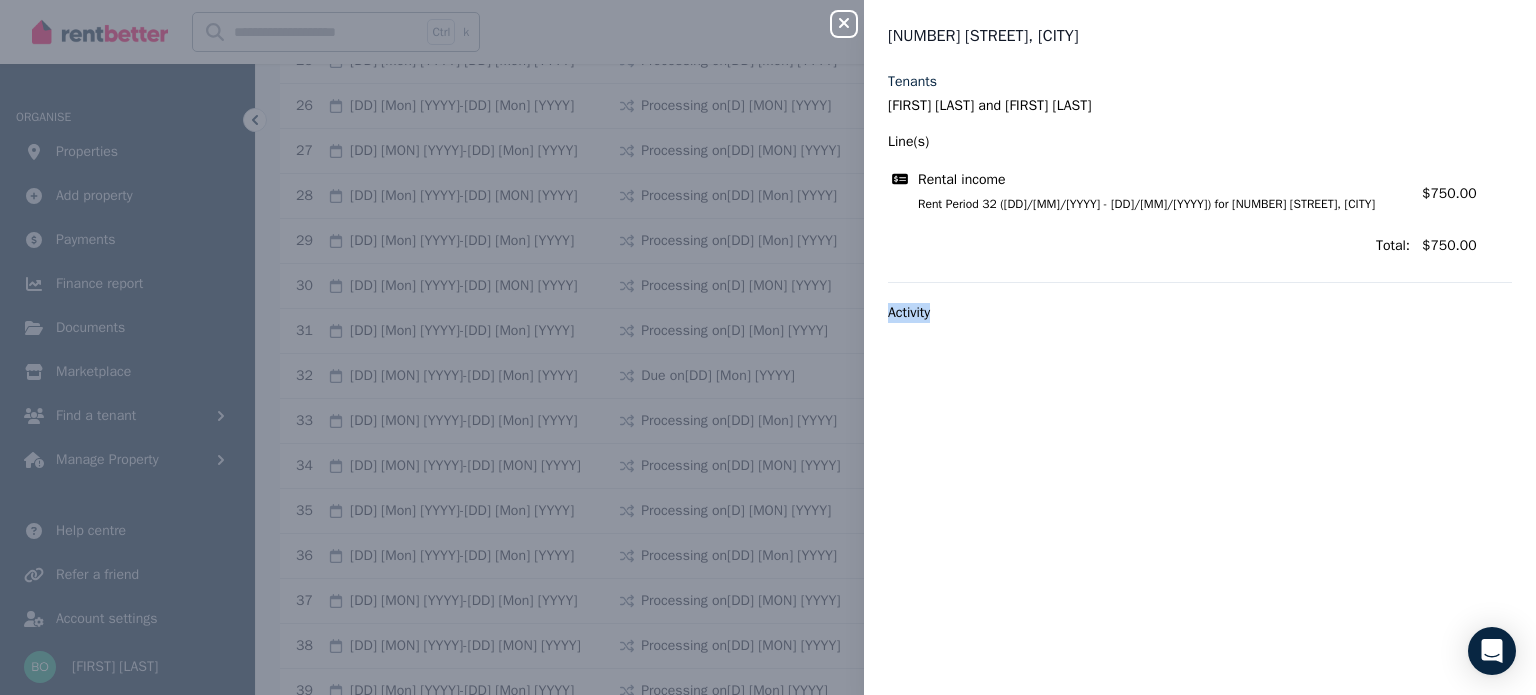 click on "Tenants [NAME], [NAME] Rental income Rent Period 32 ([DD]/[MM]/[YYYY] - [DD]/[MM]/[YYYY]) for [NUMBER] [STREET], [CITY] Amount: $750.00 Total: $750.00 Activity" at bounding box center [1200, 371] 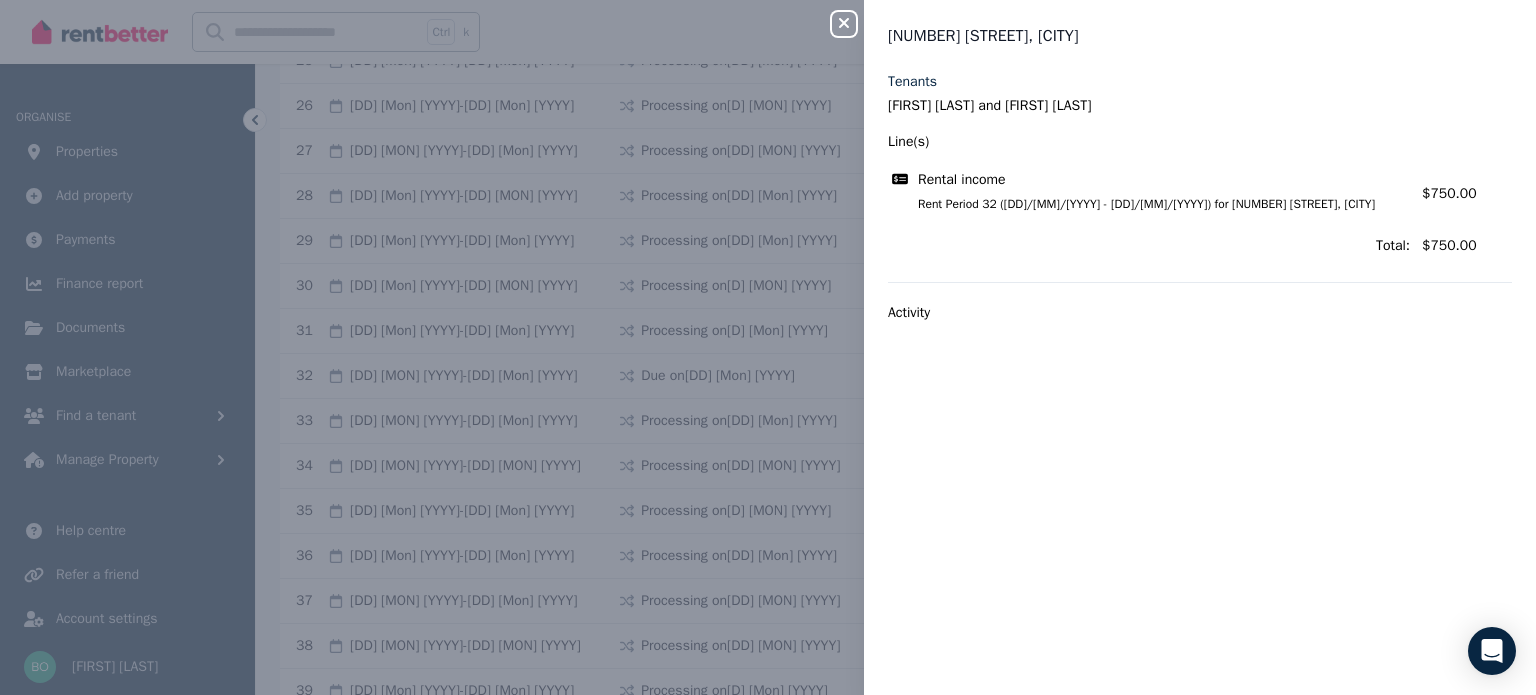 click 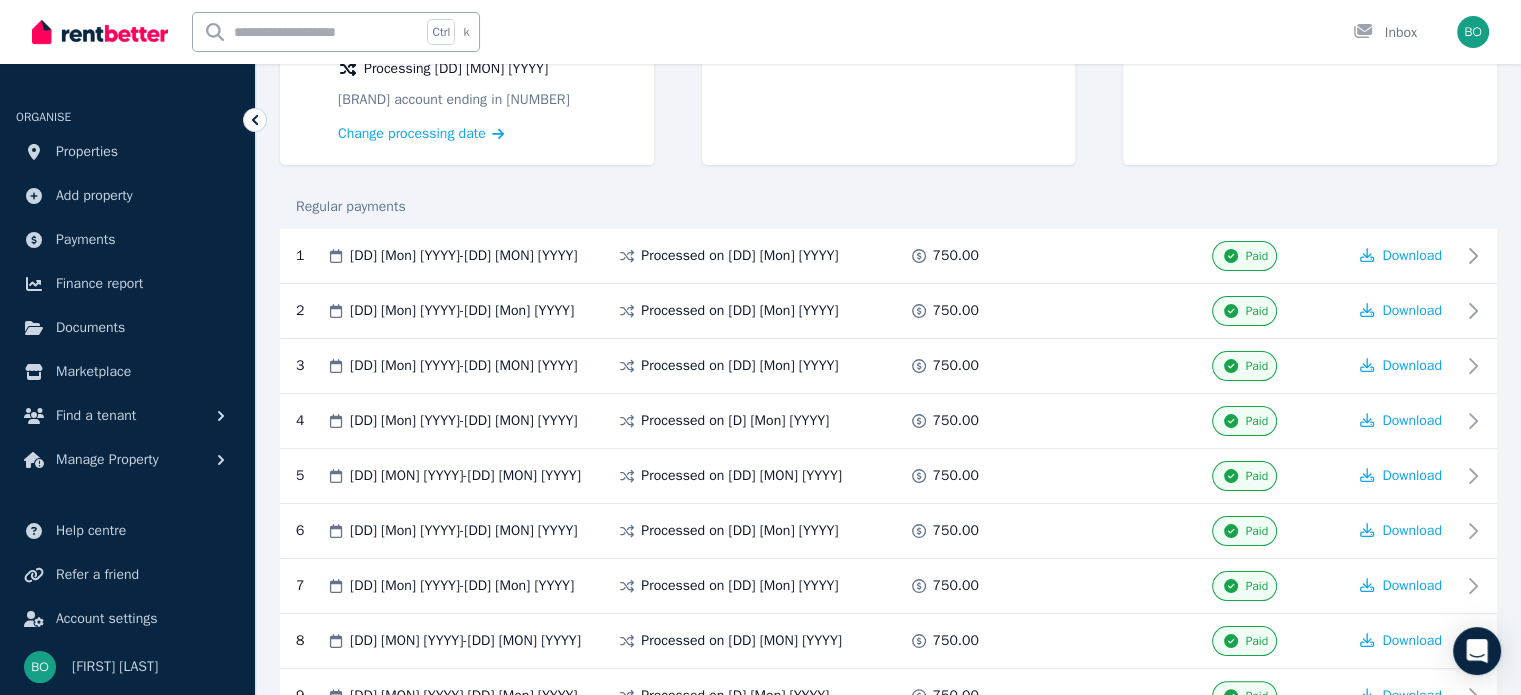 scroll, scrollTop: 0, scrollLeft: 0, axis: both 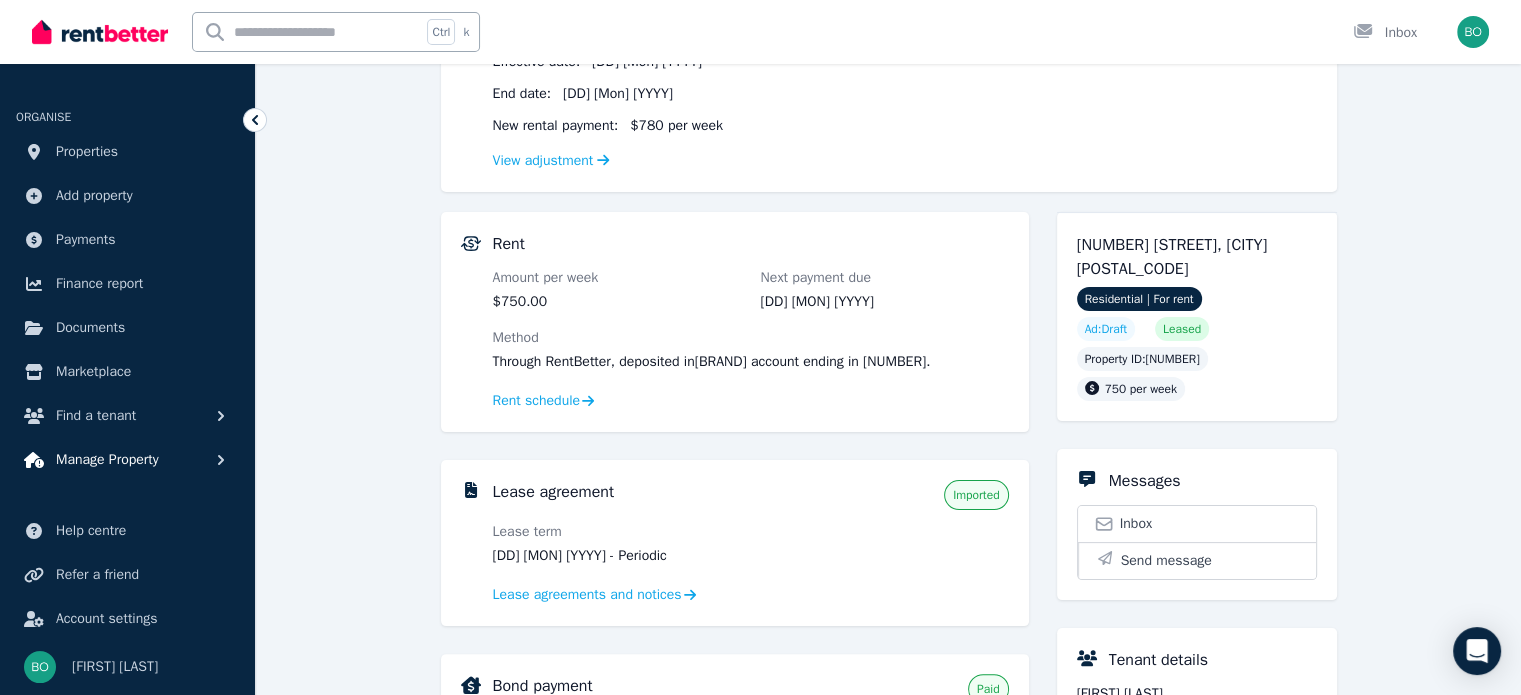 click on "Manage Property" at bounding box center (107, 460) 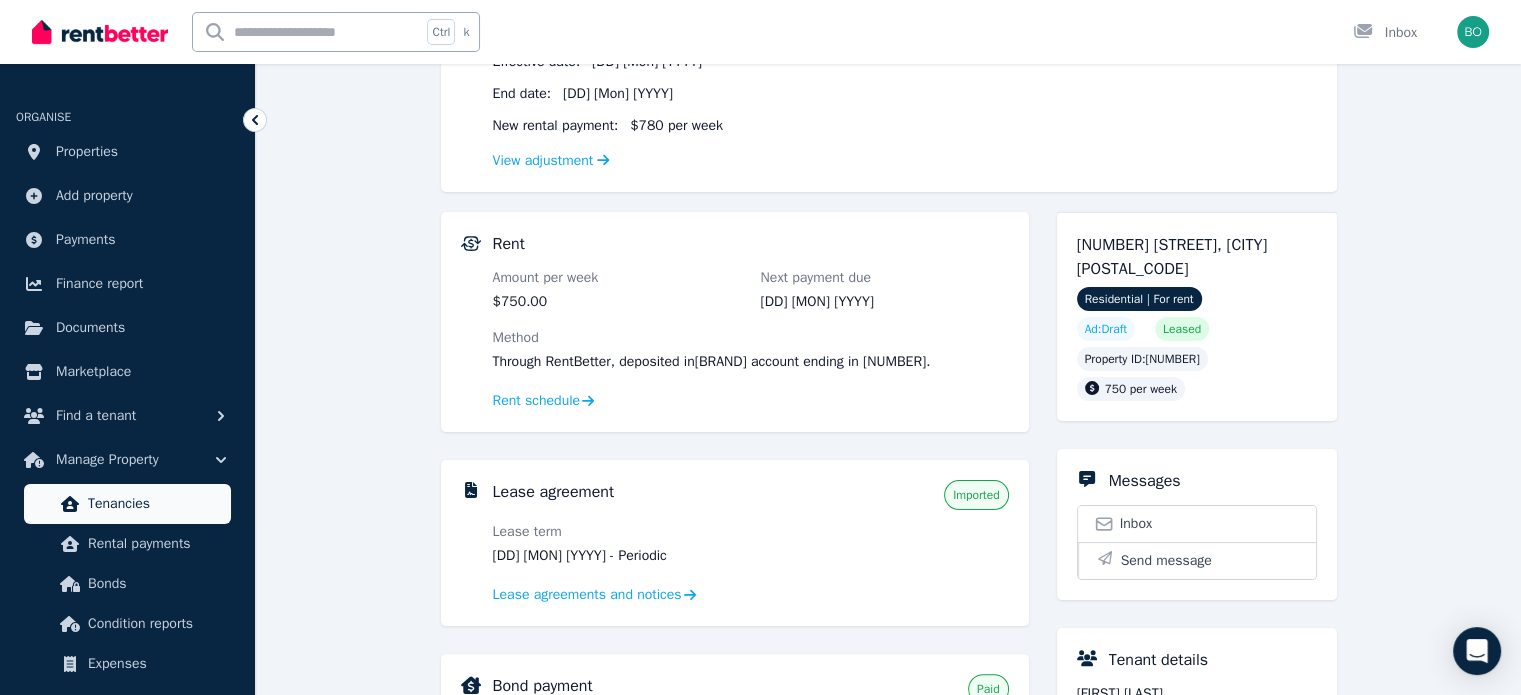 click on "Tenancies" at bounding box center [155, 504] 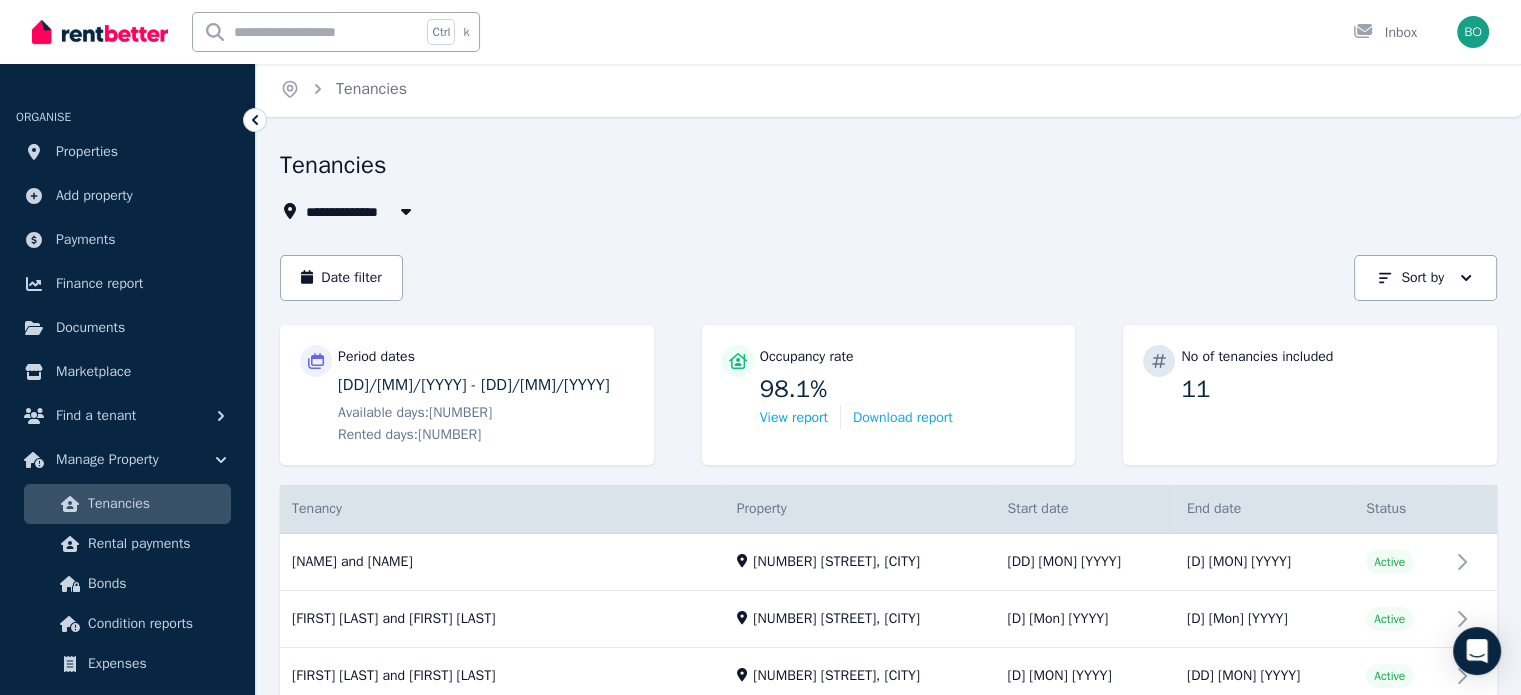 scroll, scrollTop: 0, scrollLeft: 0, axis: both 